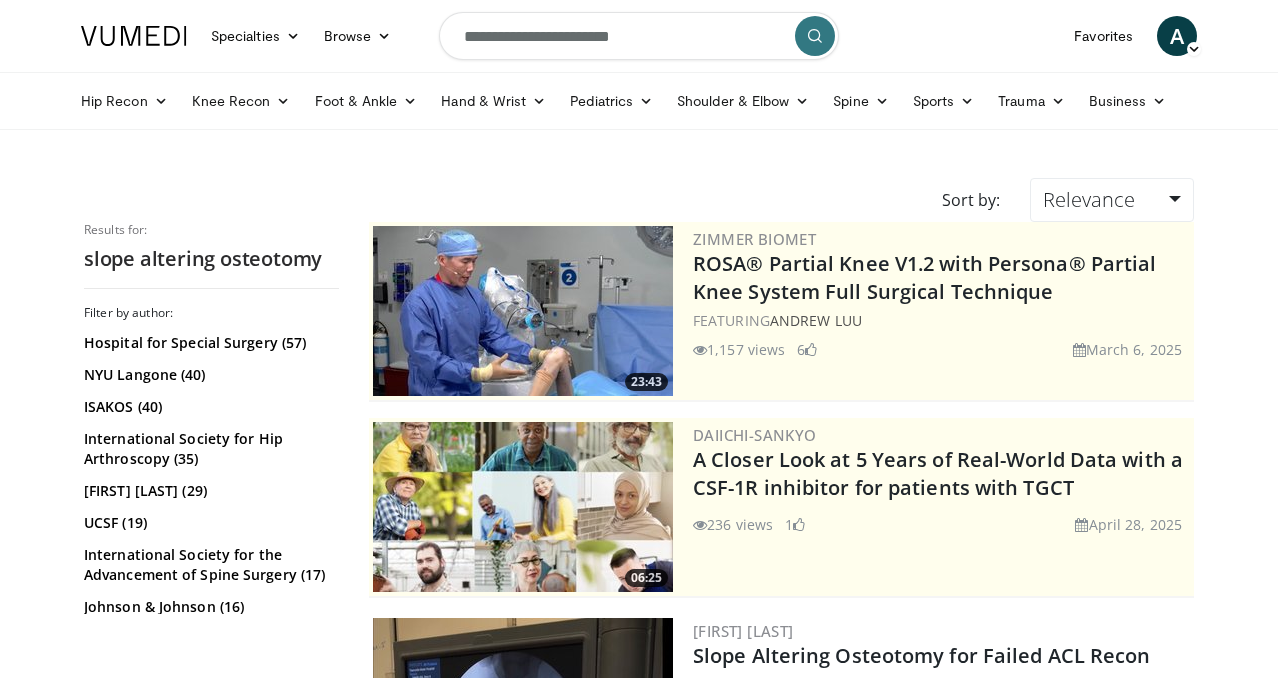 scroll, scrollTop: 0, scrollLeft: 0, axis: both 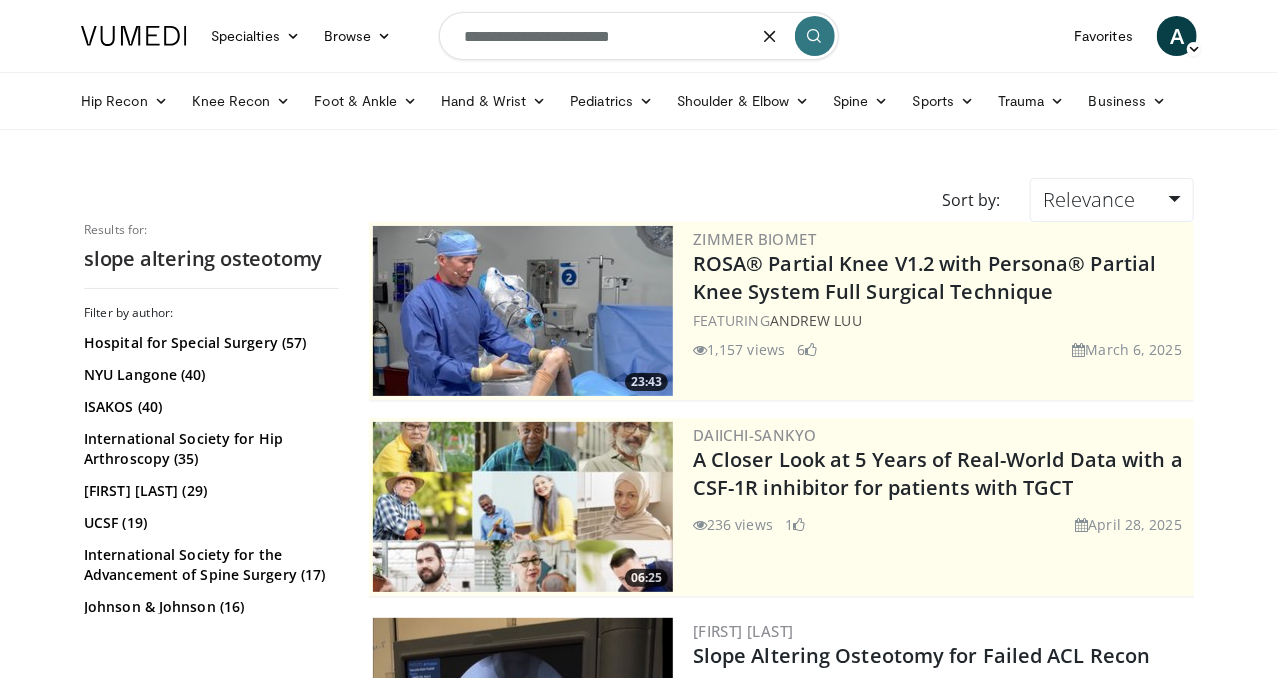 click on "**********" at bounding box center (639, 36) 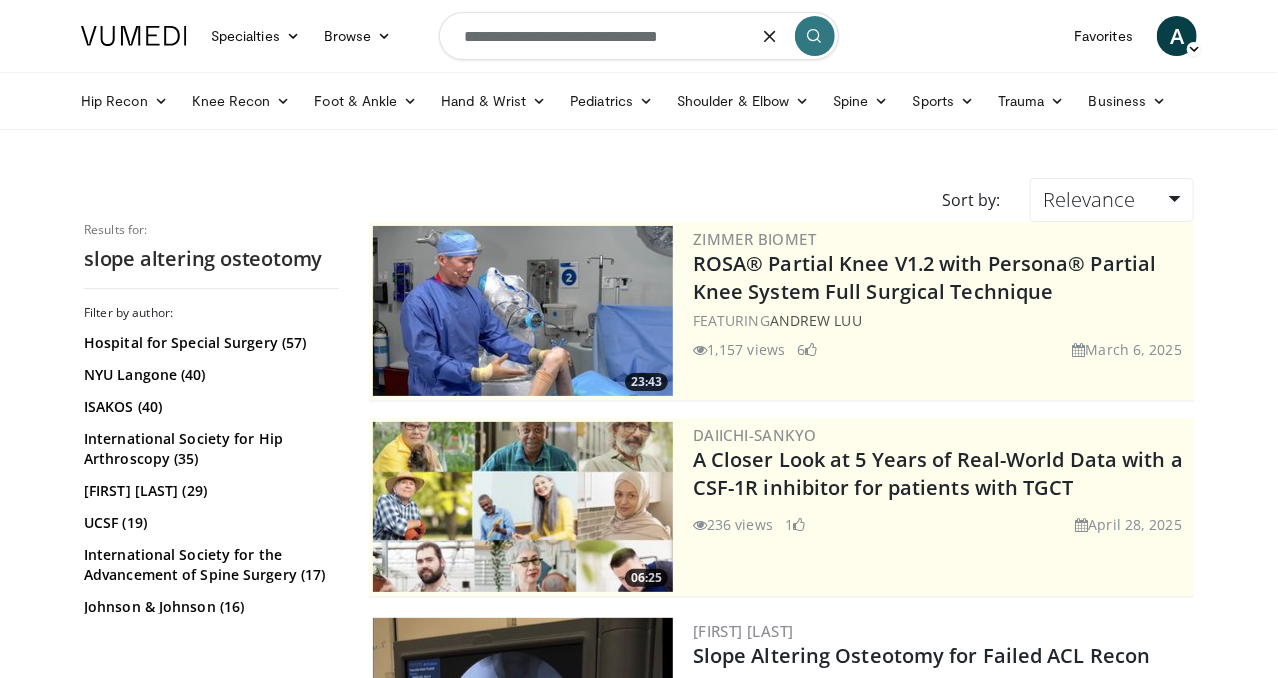 type on "**********" 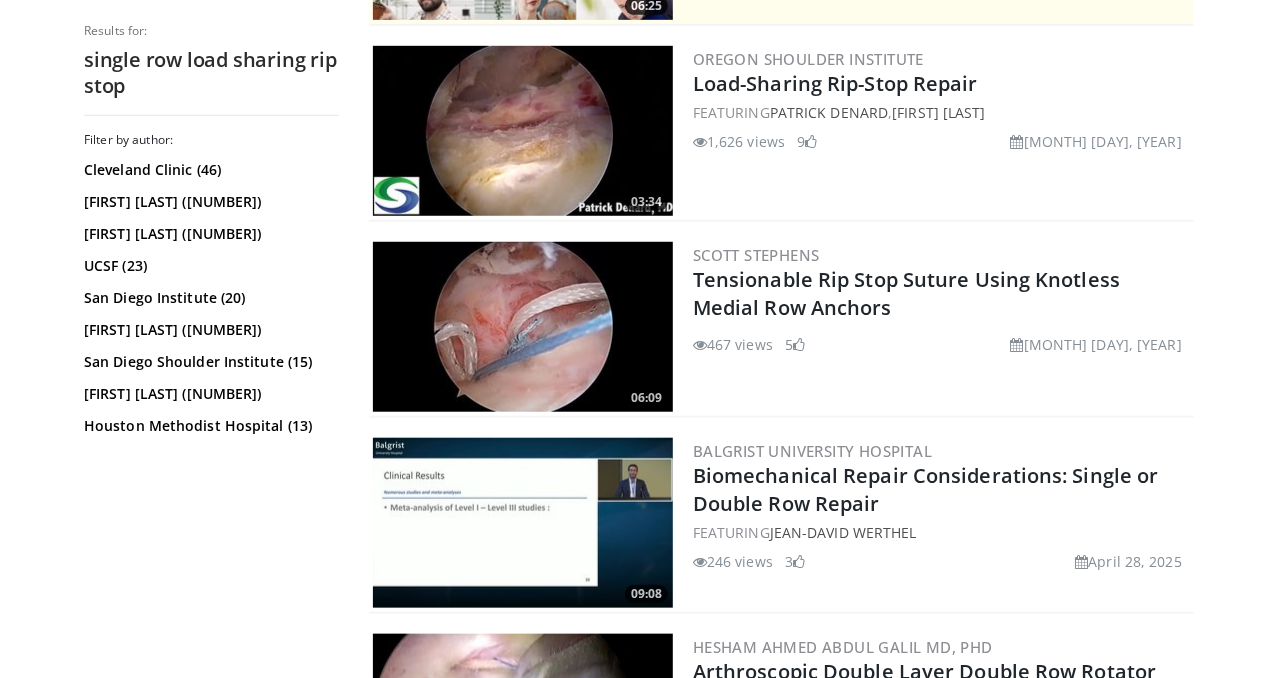 scroll, scrollTop: 583, scrollLeft: 0, axis: vertical 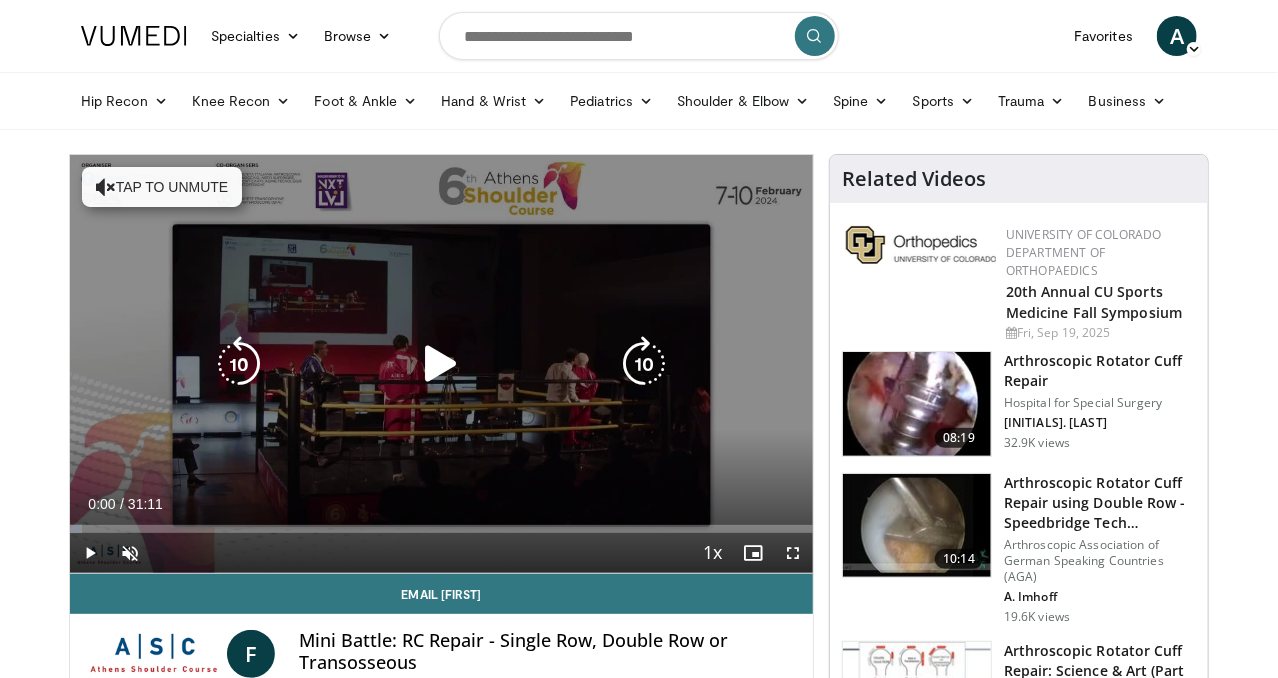 click on "Tap to unmute" at bounding box center [162, 187] 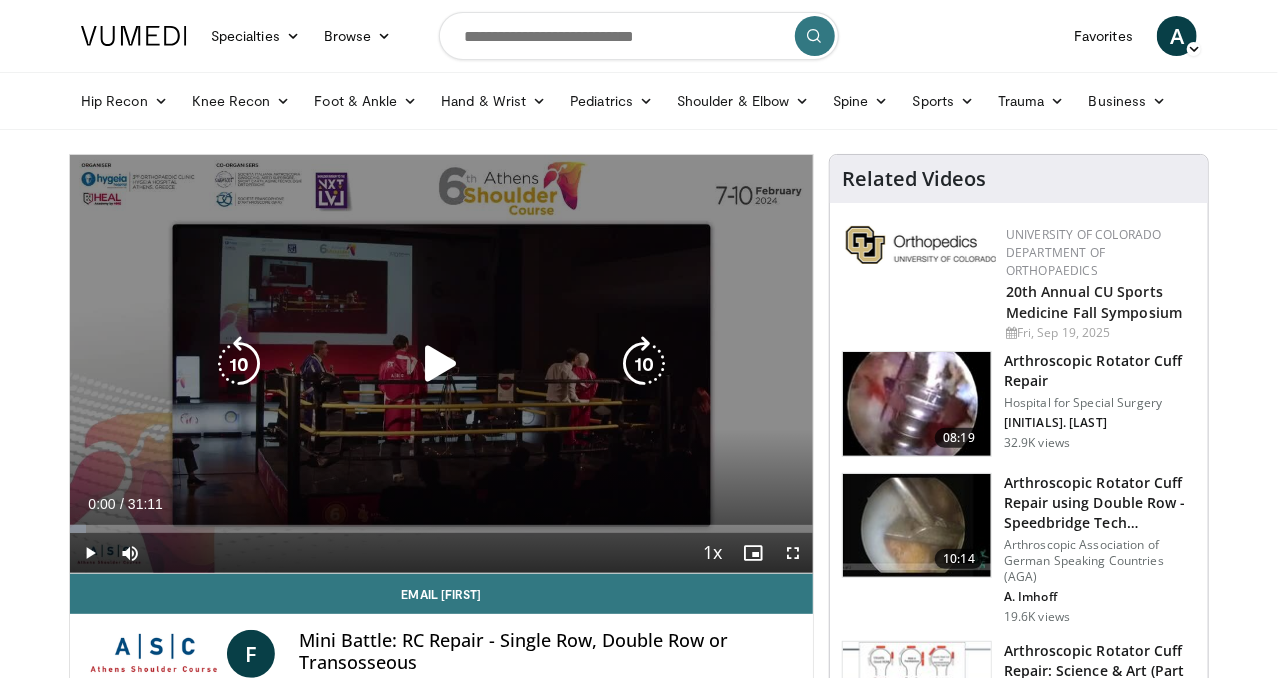 click at bounding box center [441, 364] 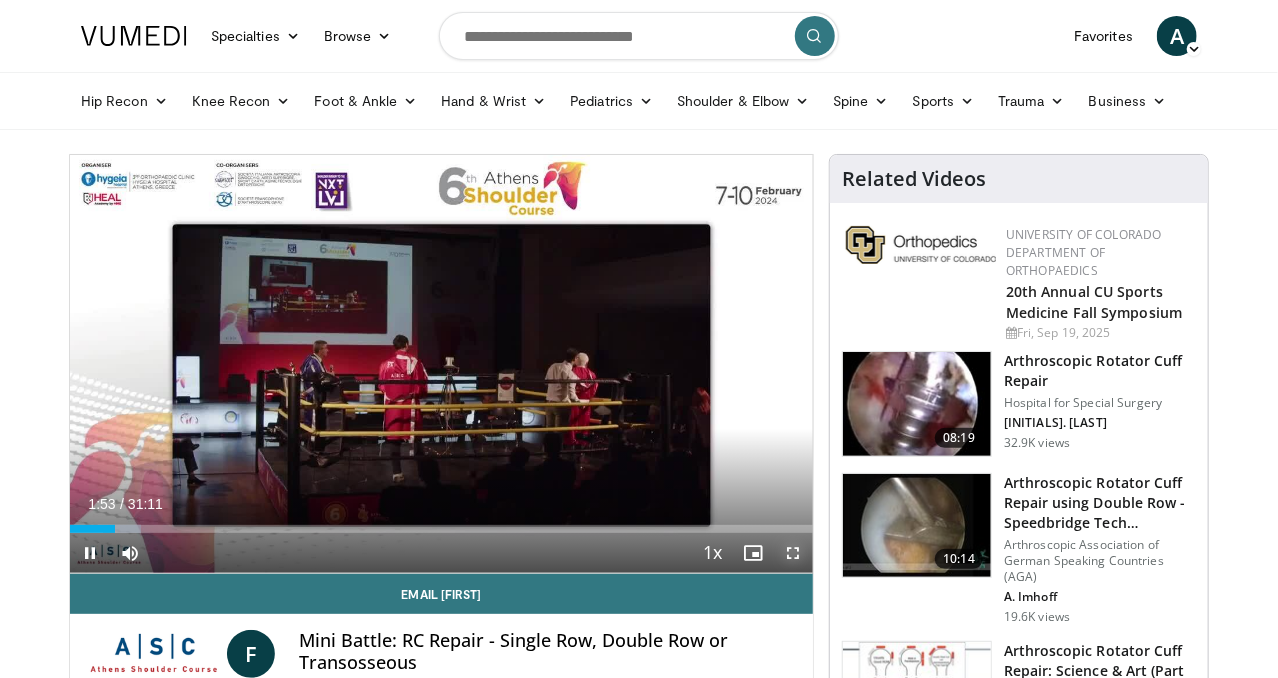 click at bounding box center [793, 553] 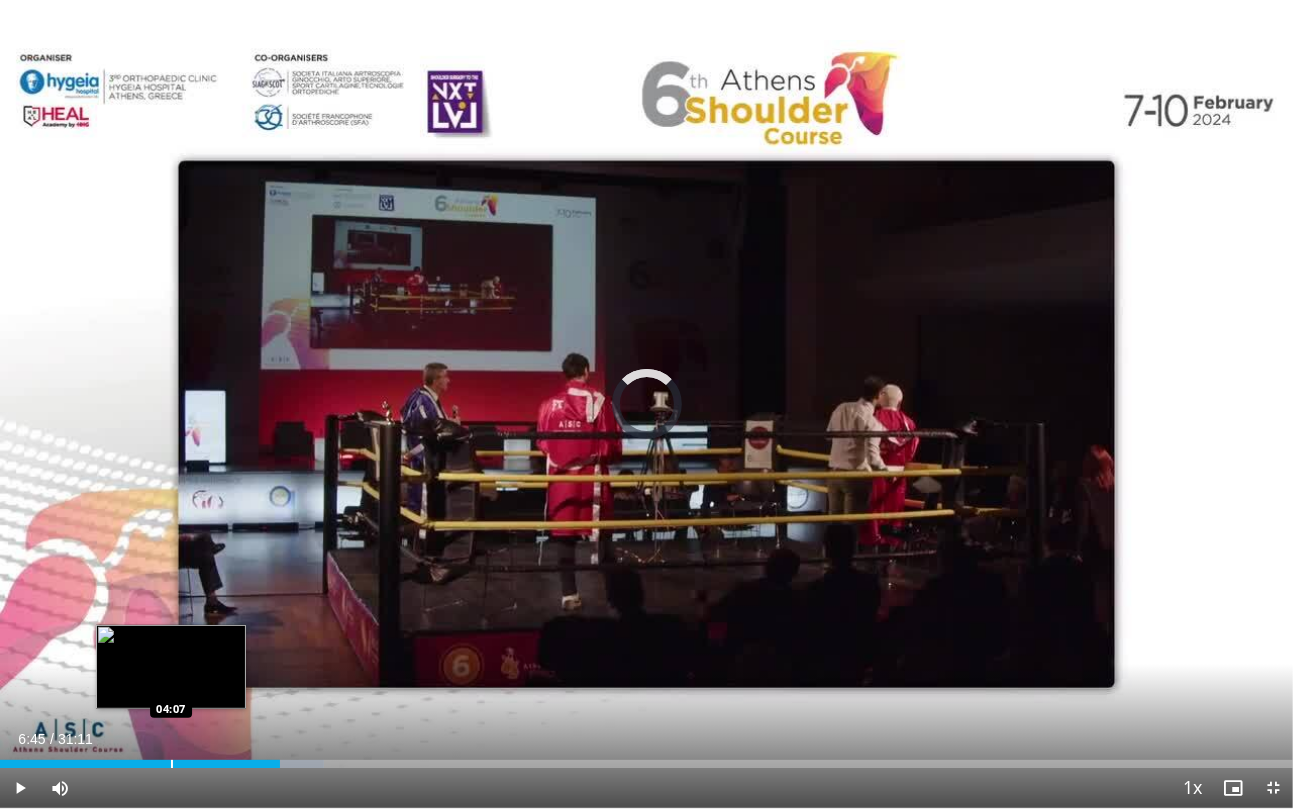 click on "Loaded :  25.08% 06:45 04:07" at bounding box center (646, 758) 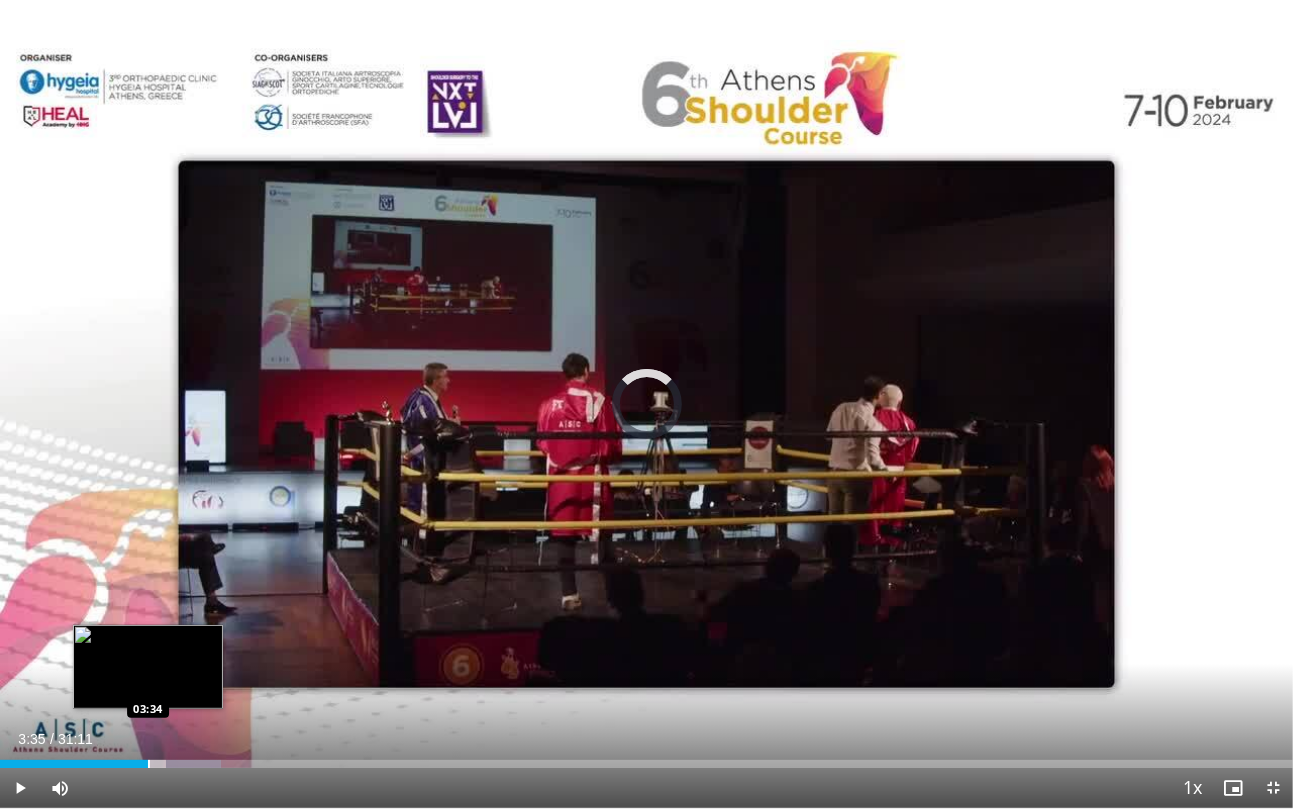 click on "Loaded :  17.07% 03:35 03:34" at bounding box center (646, 758) 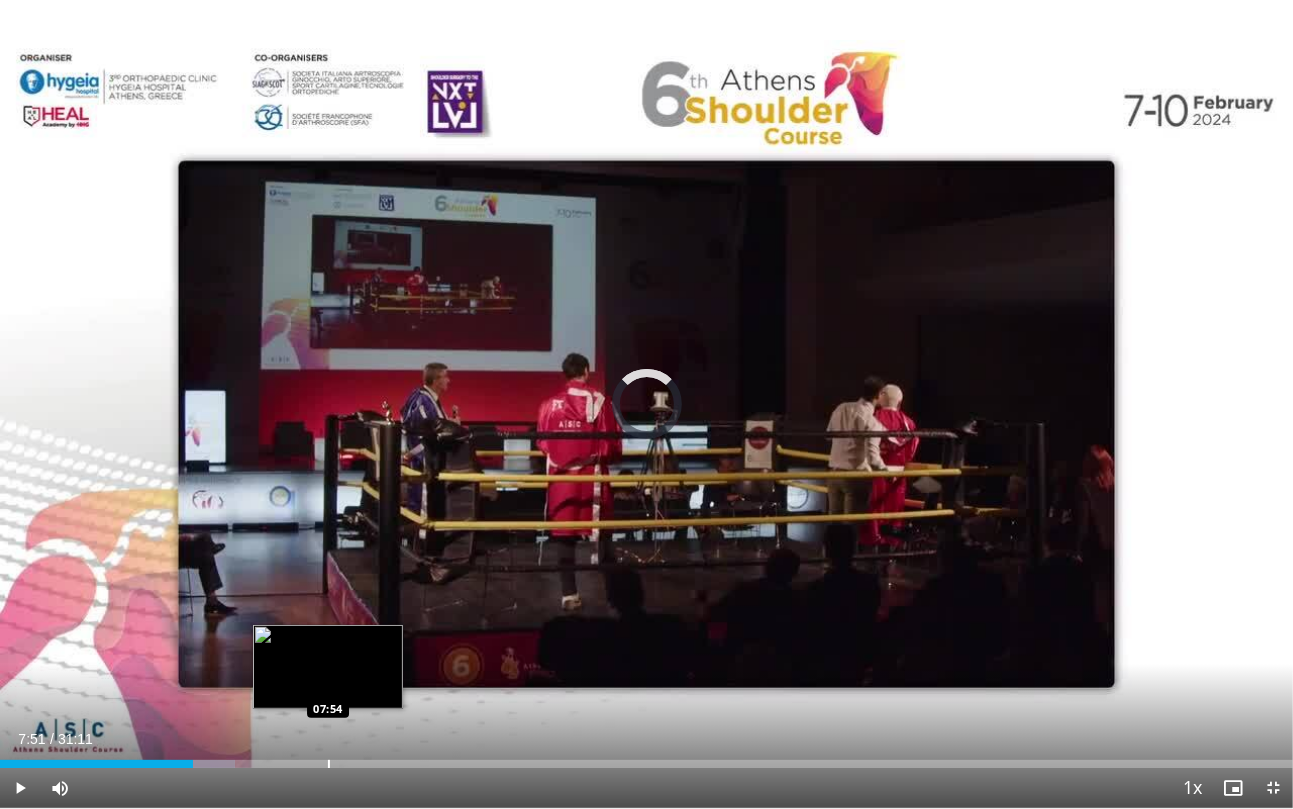 click on "Loaded :  18.14% 07:51 07:54" at bounding box center [646, 764] 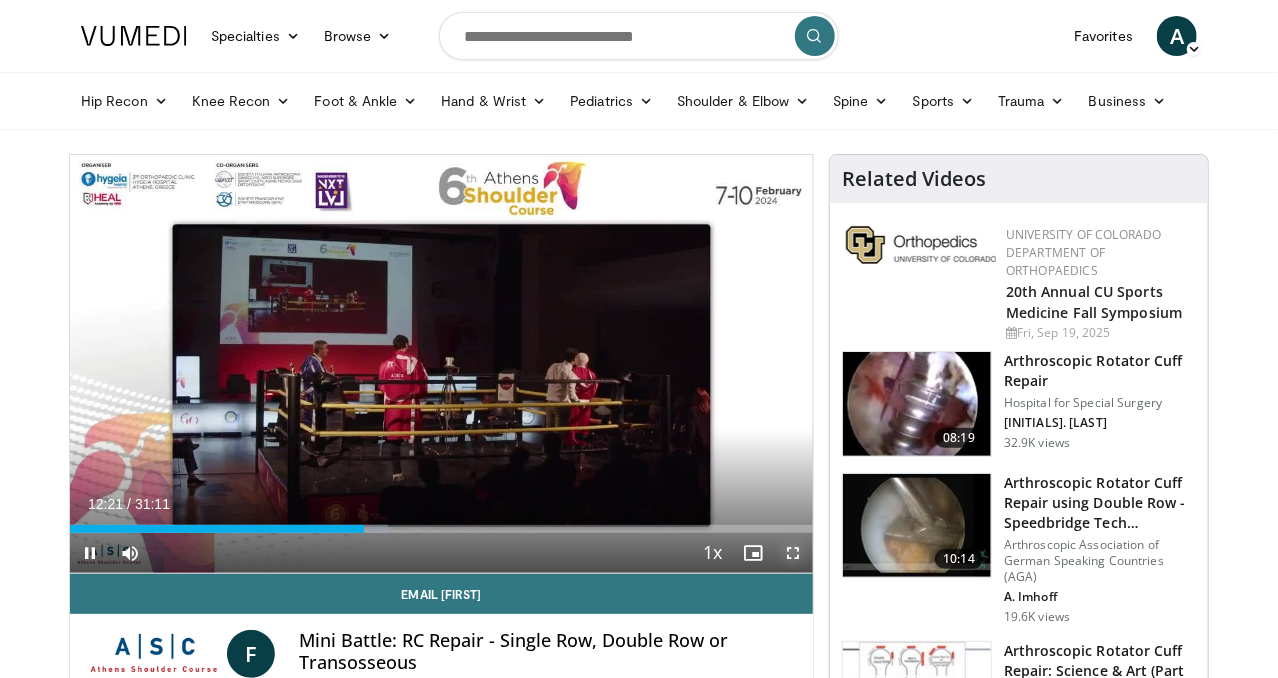 click at bounding box center (793, 553) 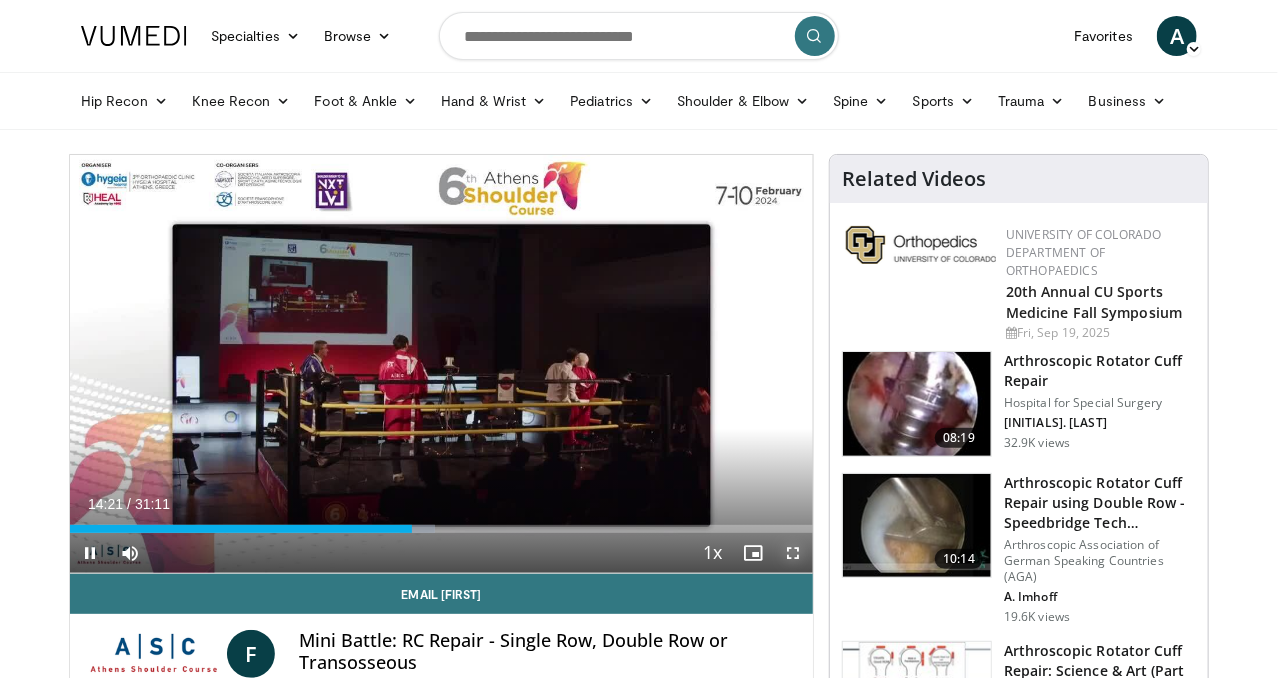 click at bounding box center [793, 553] 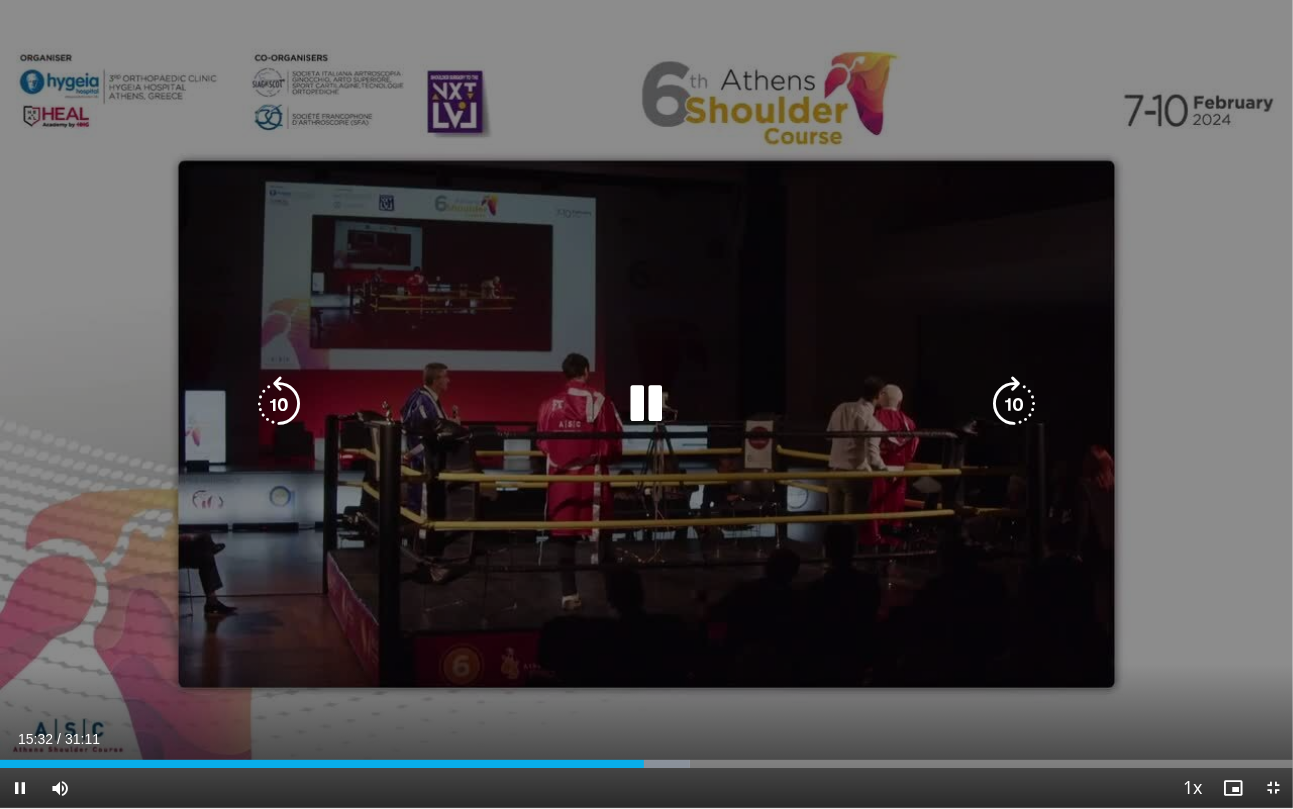 click at bounding box center (646, 404) 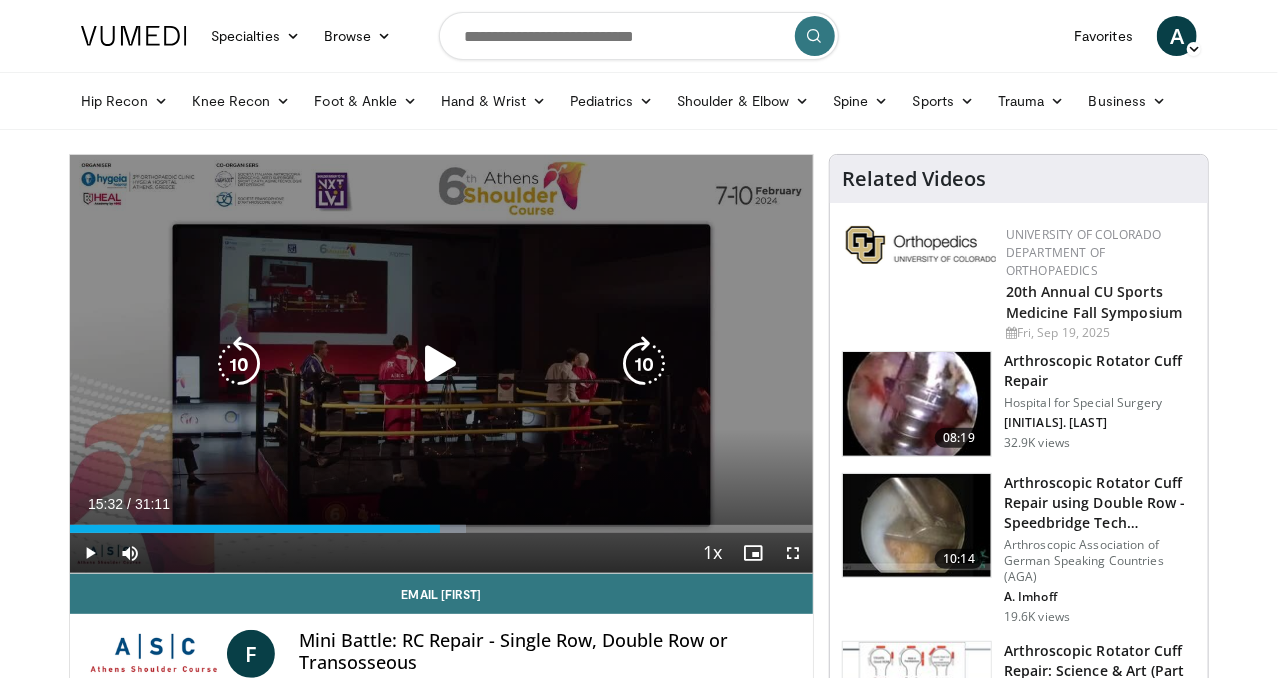click at bounding box center (441, 364) 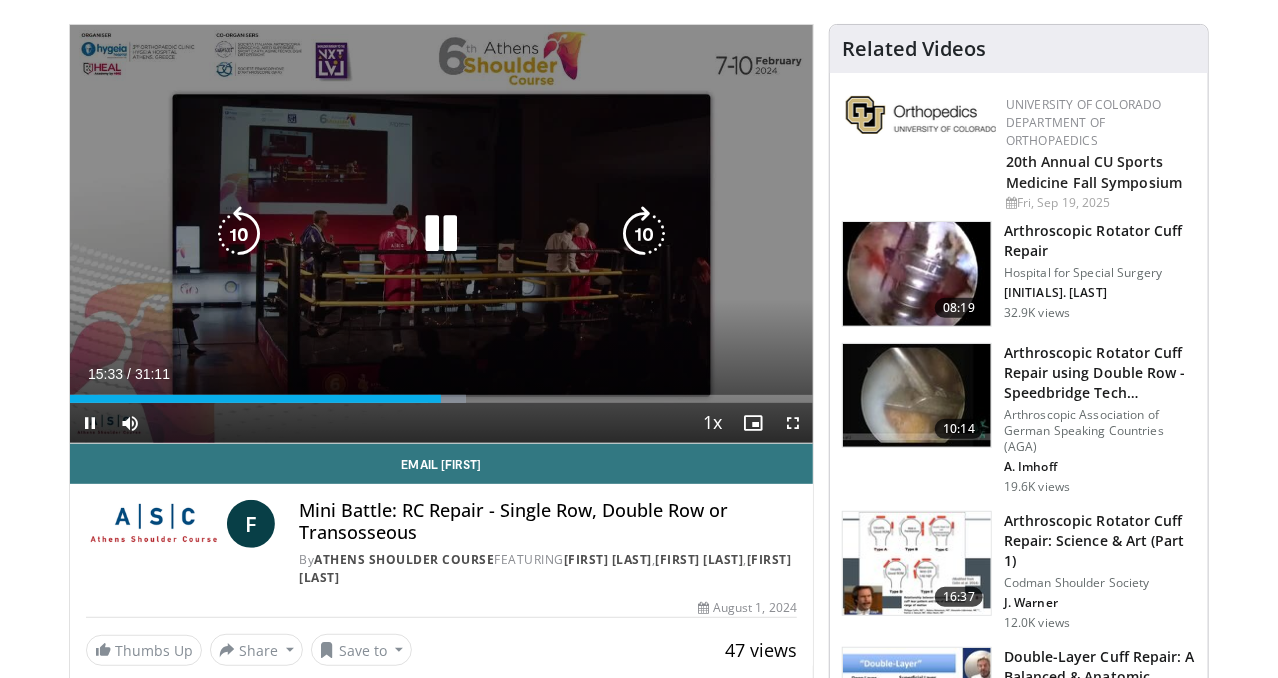 scroll, scrollTop: 130, scrollLeft: 0, axis: vertical 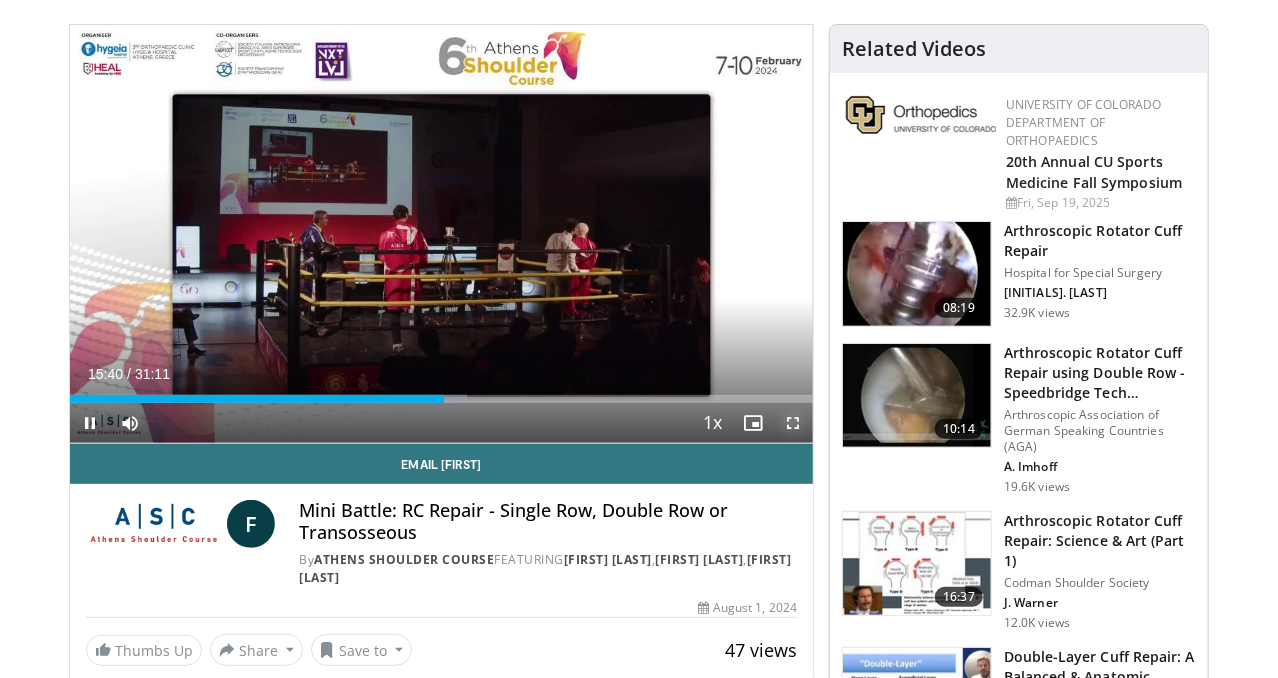 click at bounding box center [793, 423] 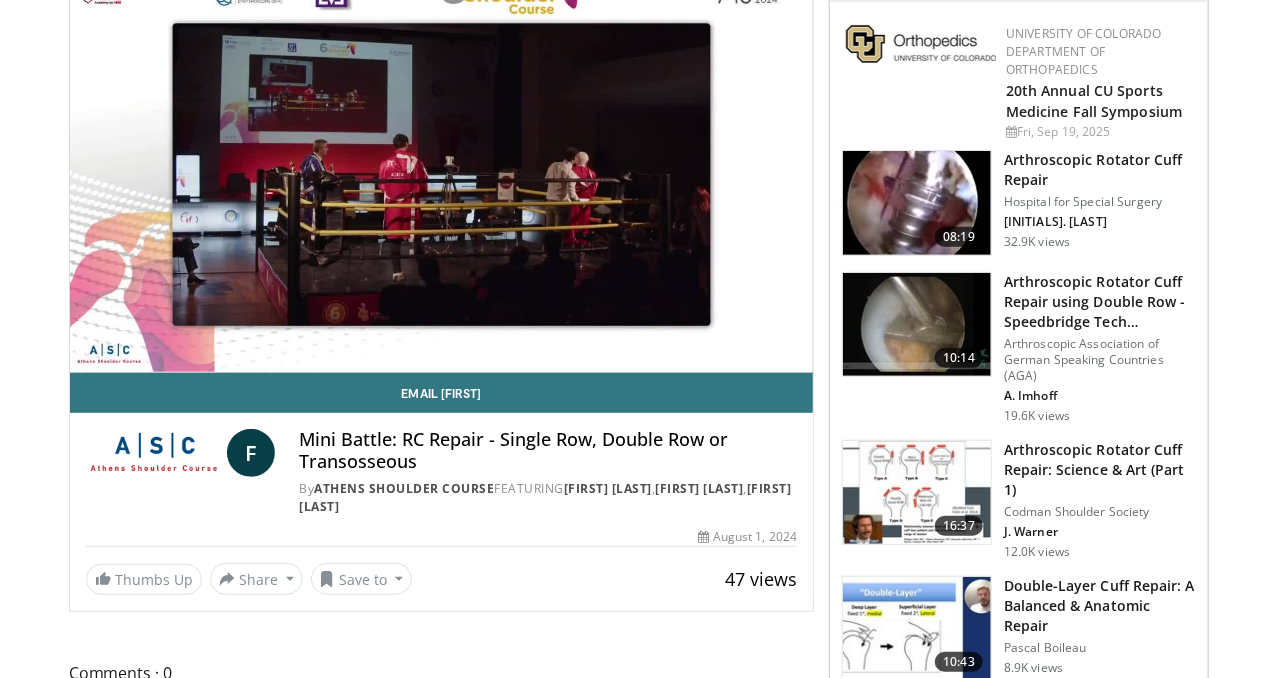 scroll, scrollTop: 200, scrollLeft: 0, axis: vertical 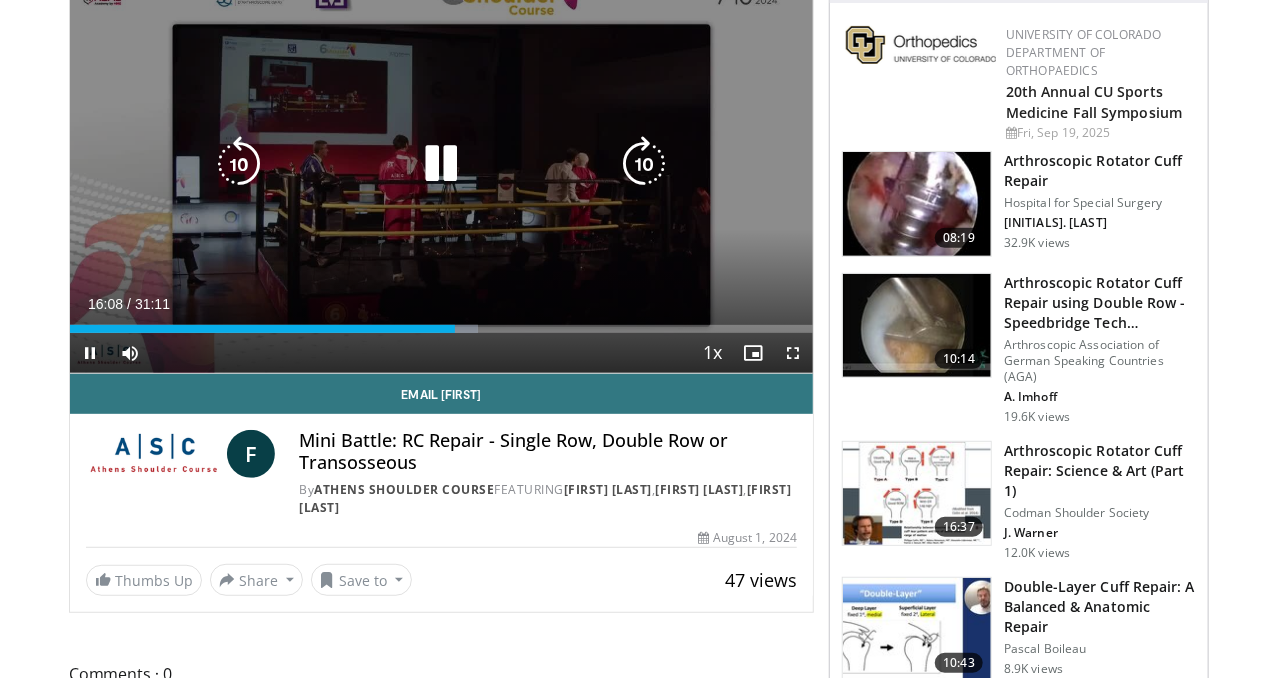 click at bounding box center [441, 164] 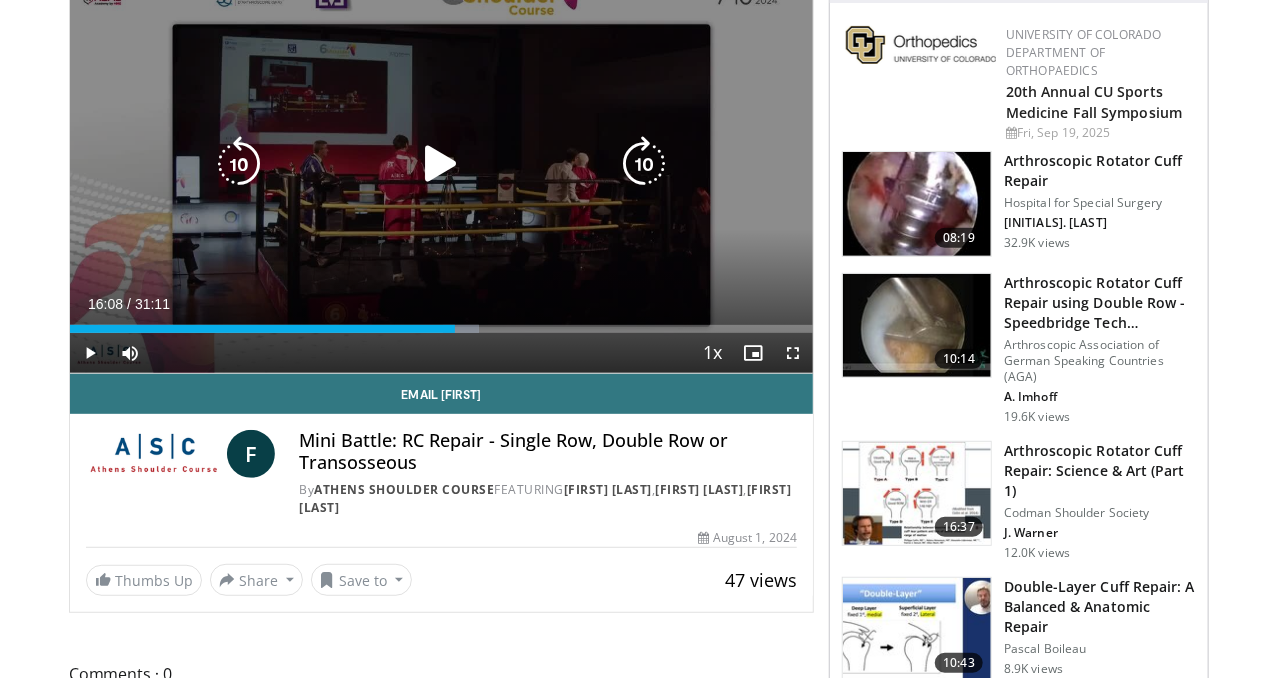 click at bounding box center [441, 164] 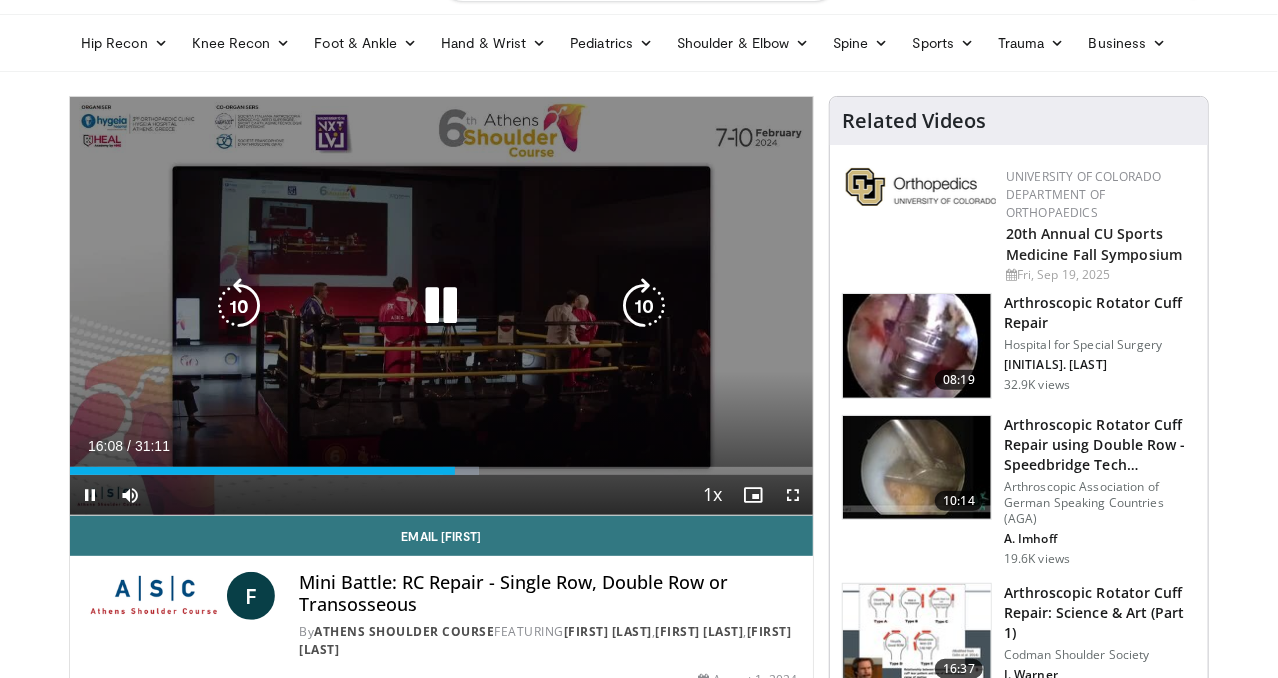 scroll, scrollTop: 32, scrollLeft: 0, axis: vertical 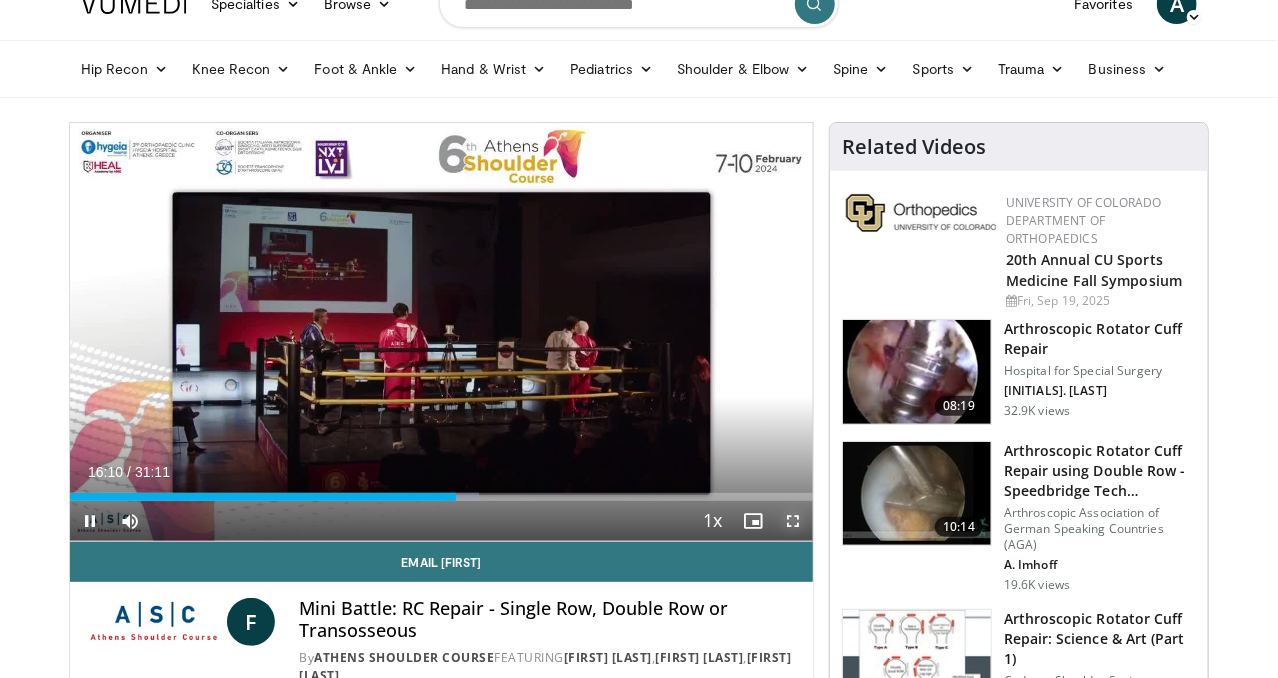 click at bounding box center [793, 521] 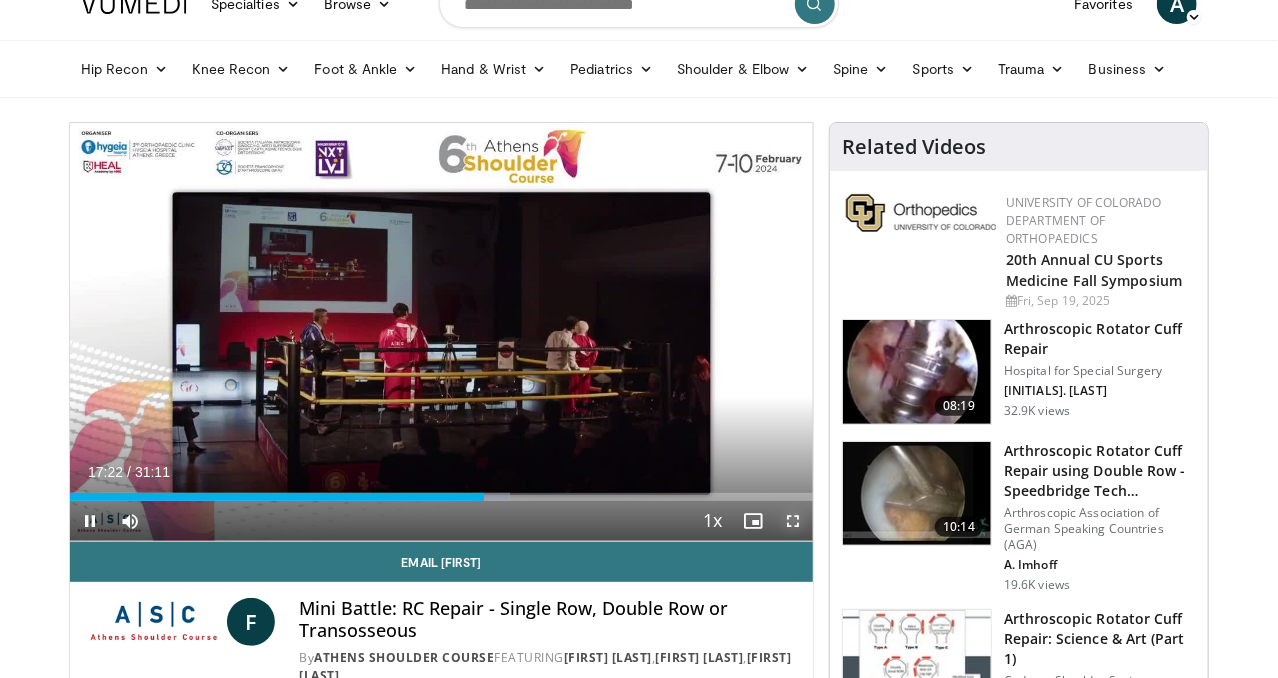 click at bounding box center (793, 521) 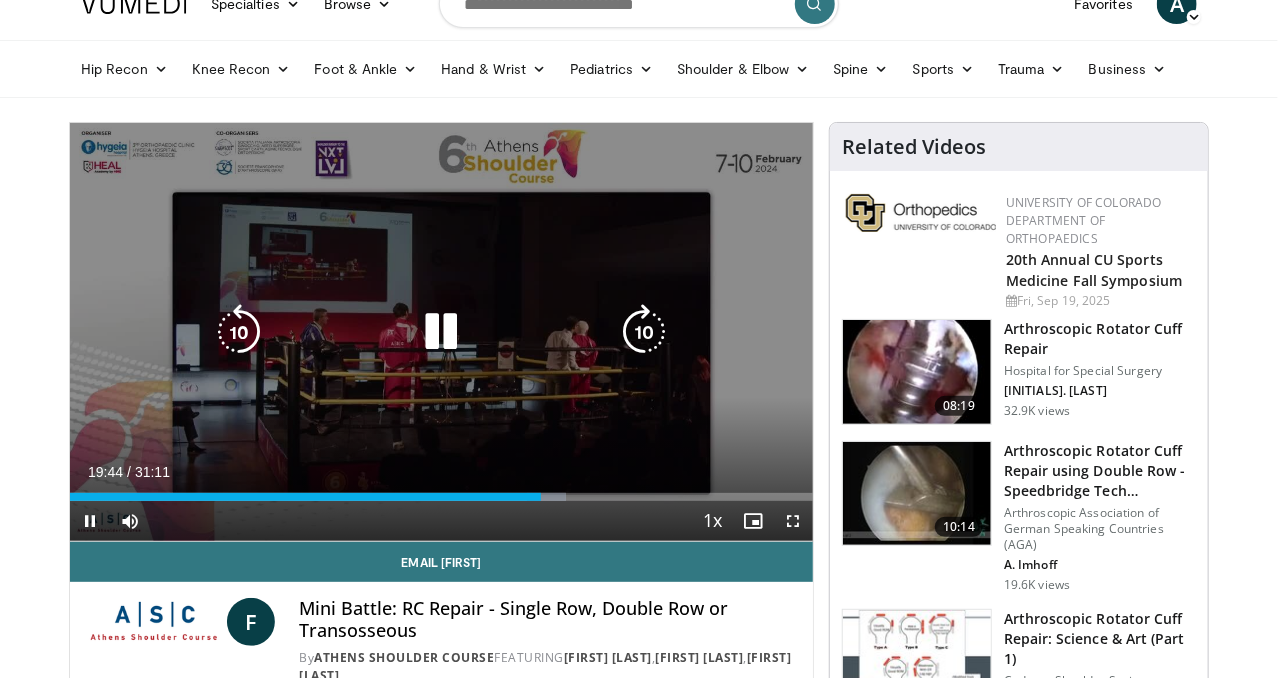 click on "10 seconds
Tap to unmute" at bounding box center (441, 332) 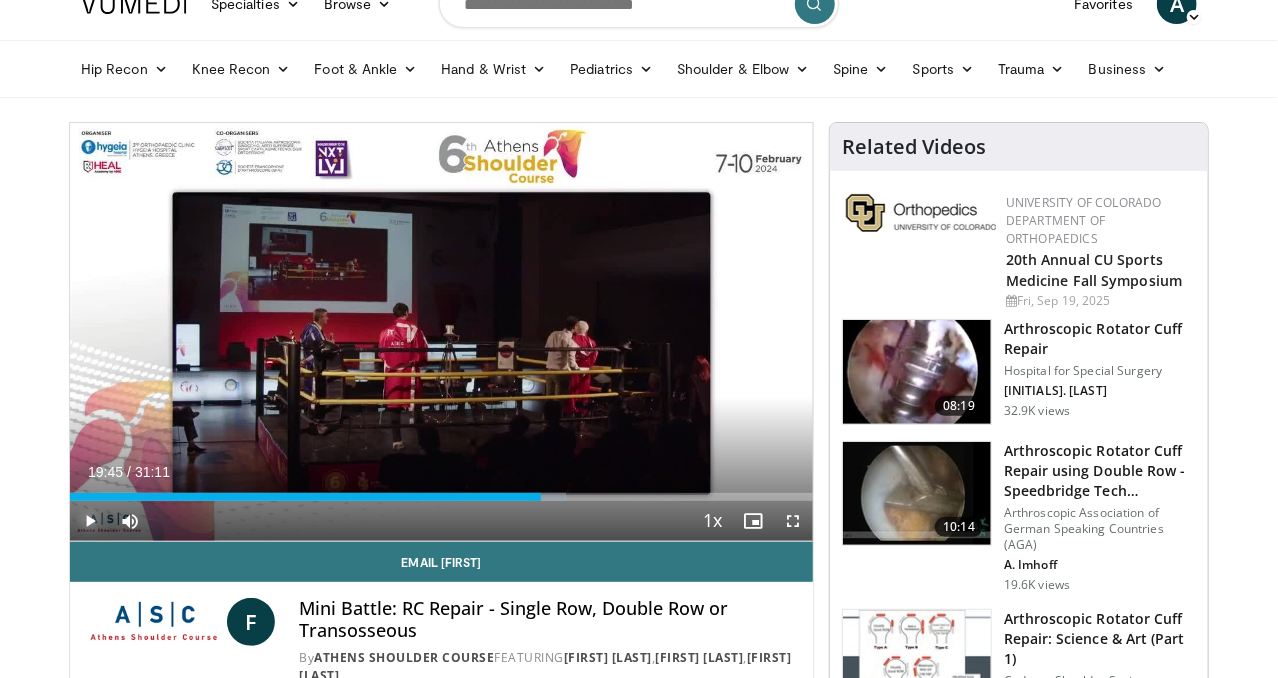 click at bounding box center [90, 521] 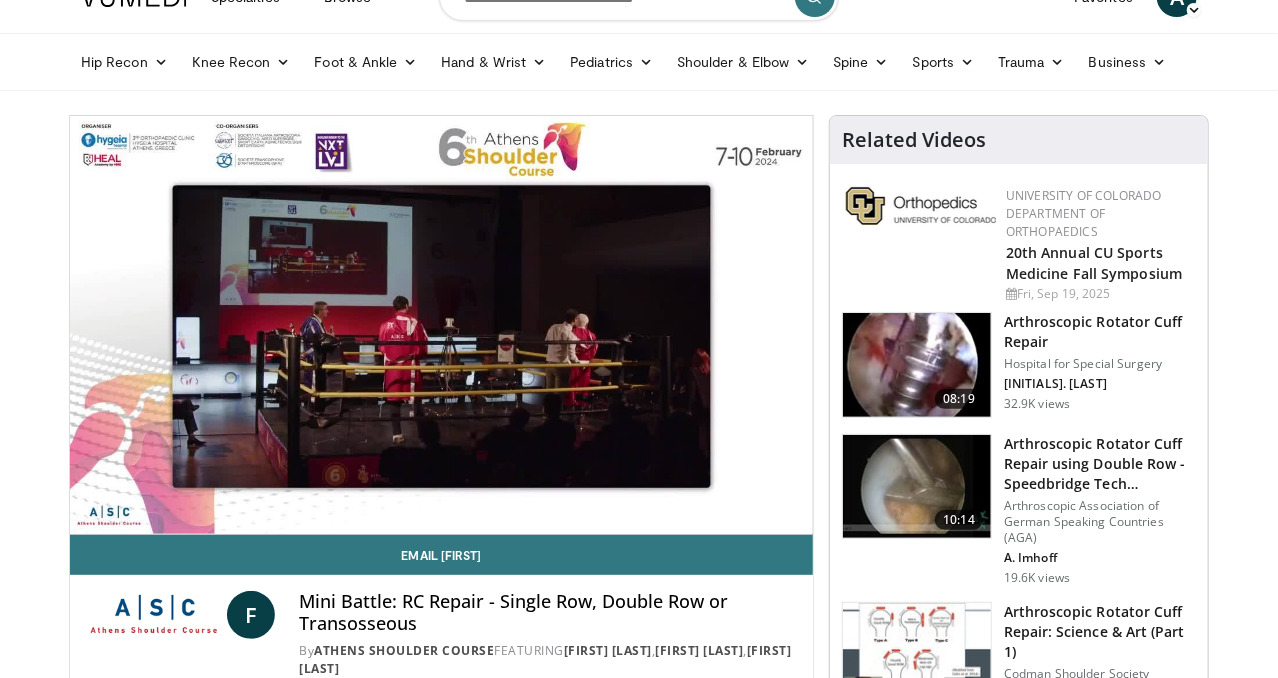 scroll, scrollTop: 34, scrollLeft: 0, axis: vertical 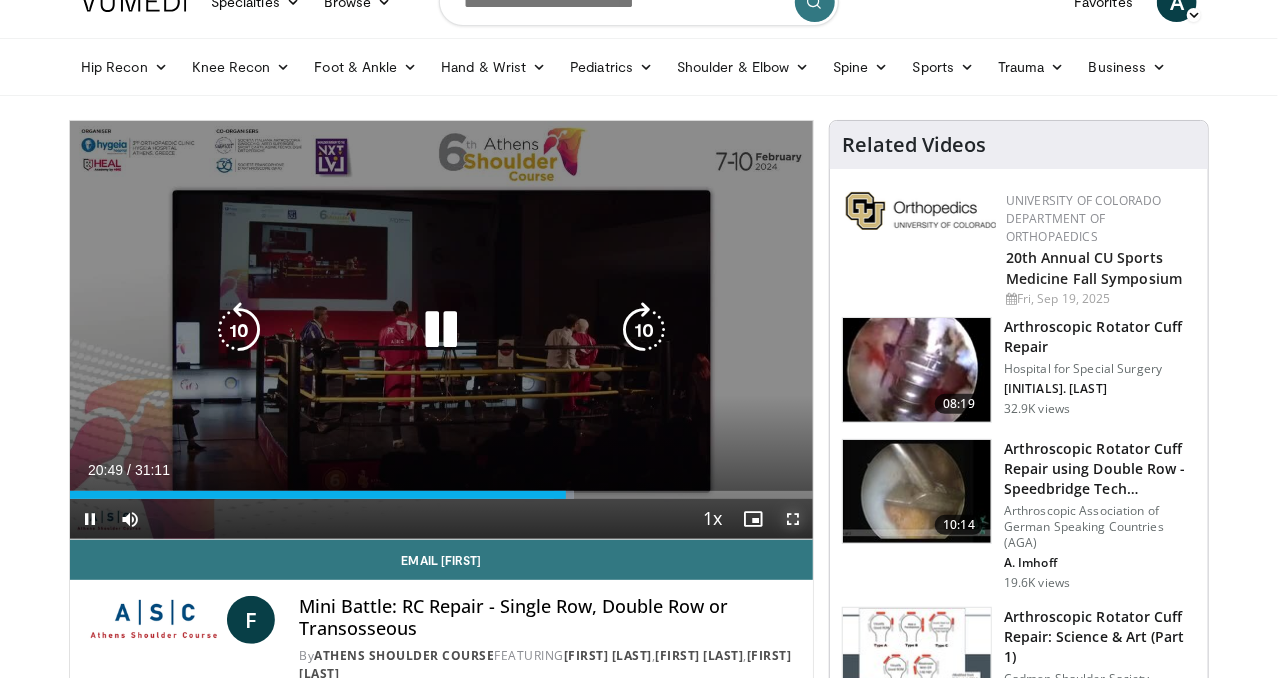 drag, startPoint x: 807, startPoint y: 559, endPoint x: 807, endPoint y: 646, distance: 87 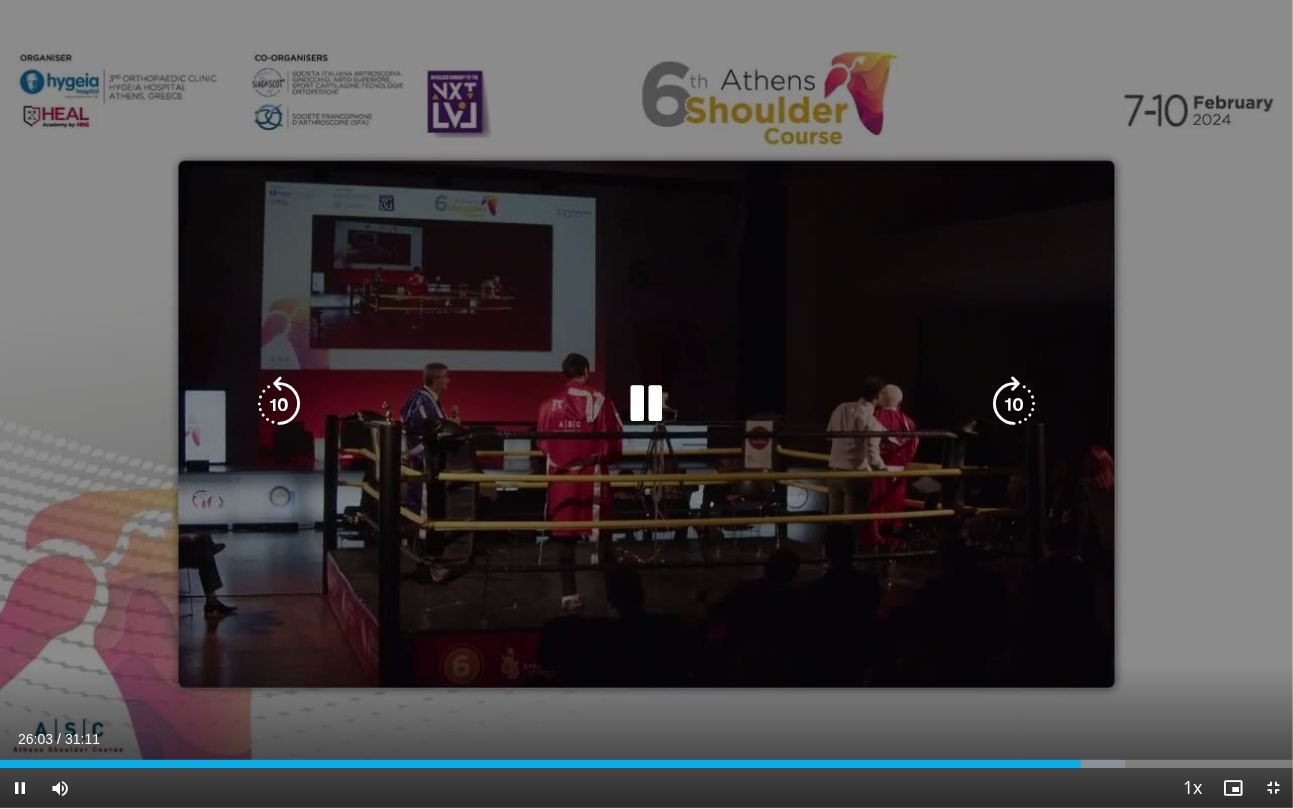 click at bounding box center [1014, 404] 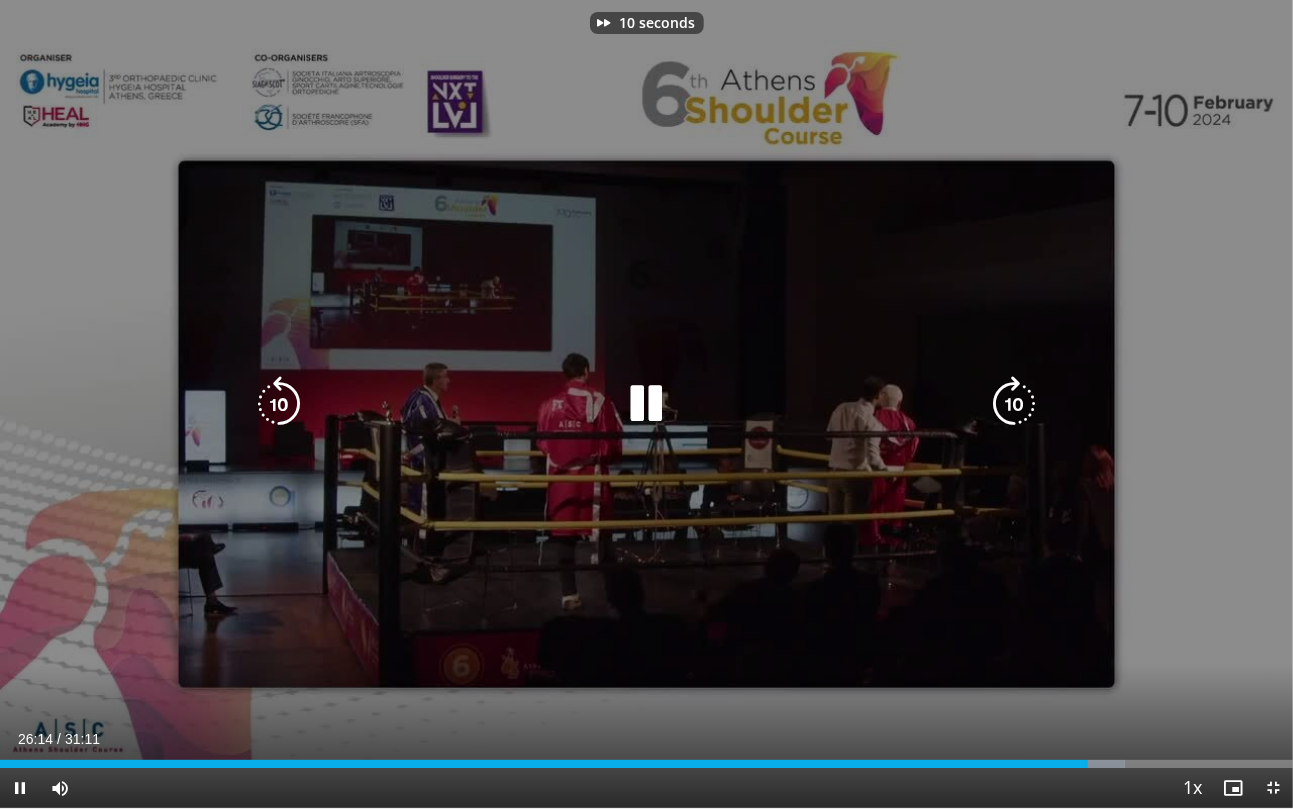 click at bounding box center [1014, 404] 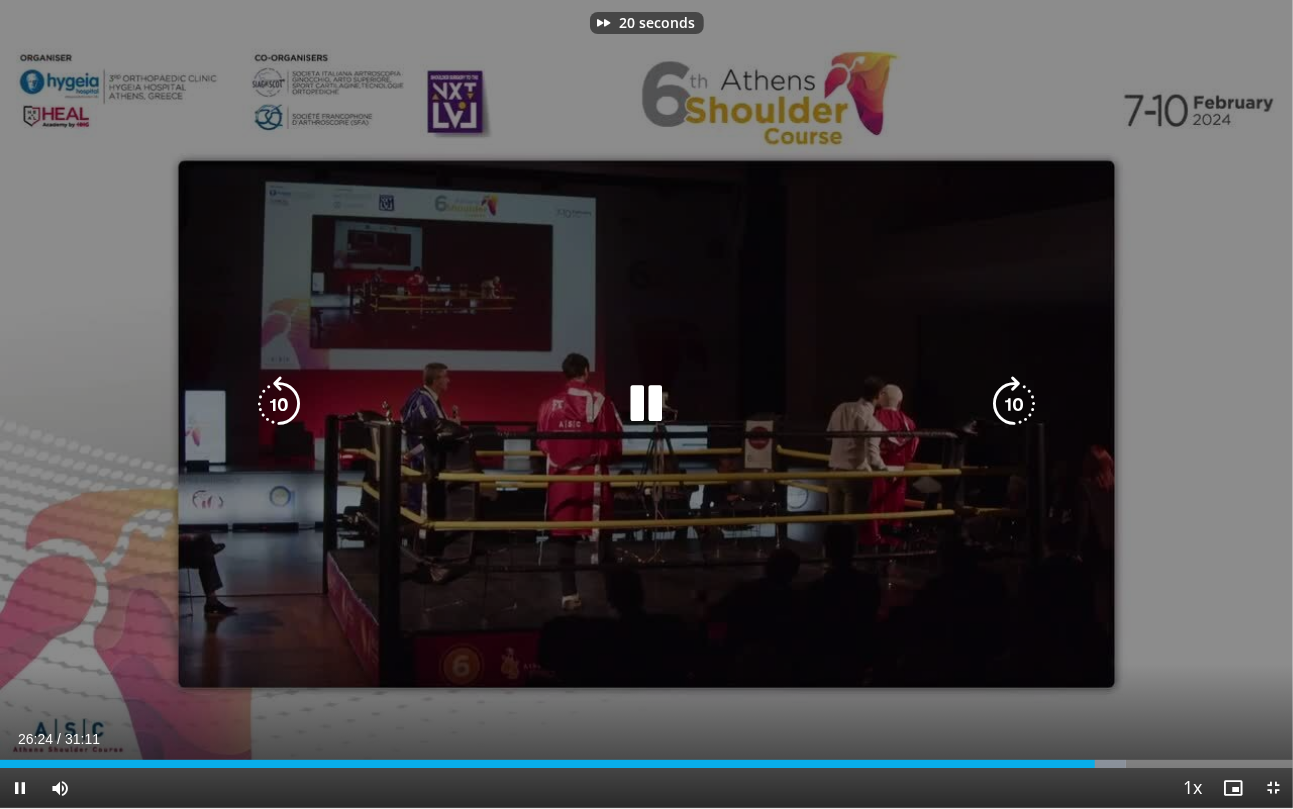 click at bounding box center [1014, 404] 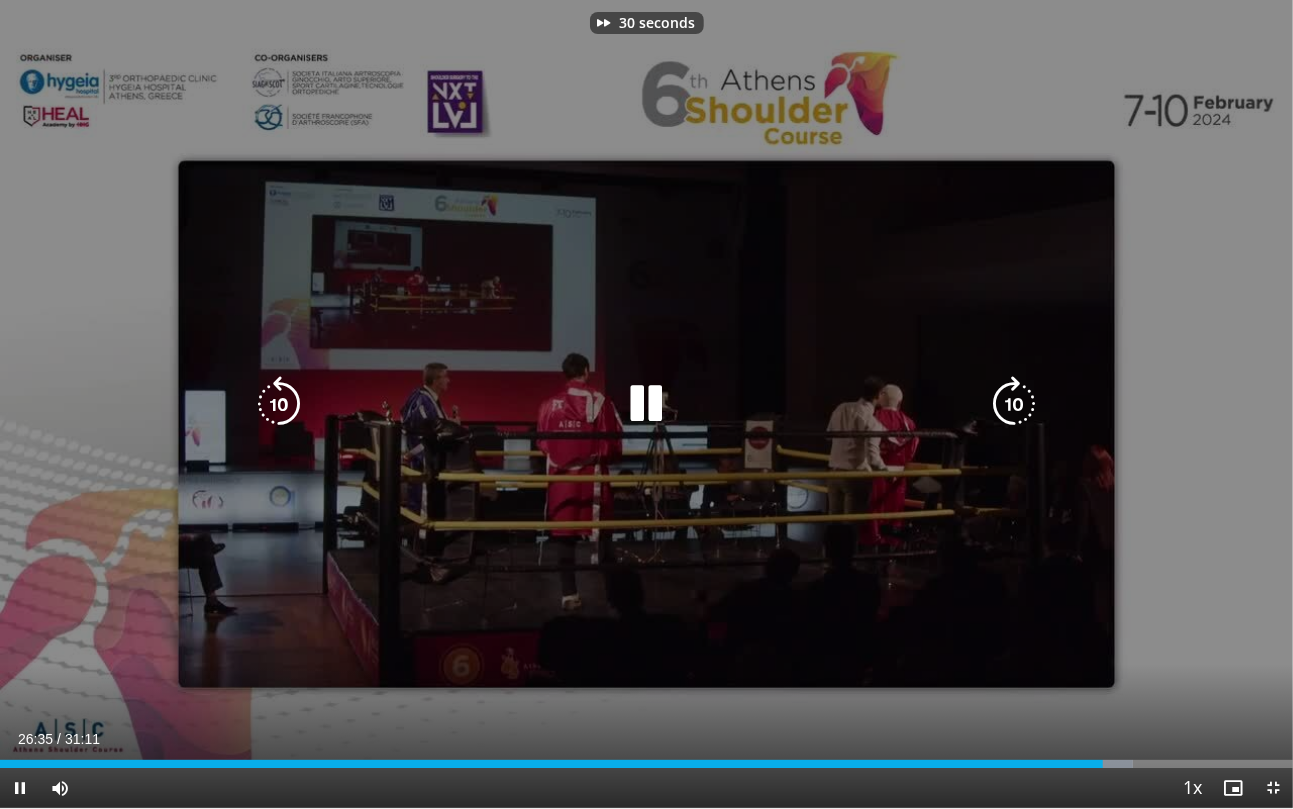 click at bounding box center [1014, 404] 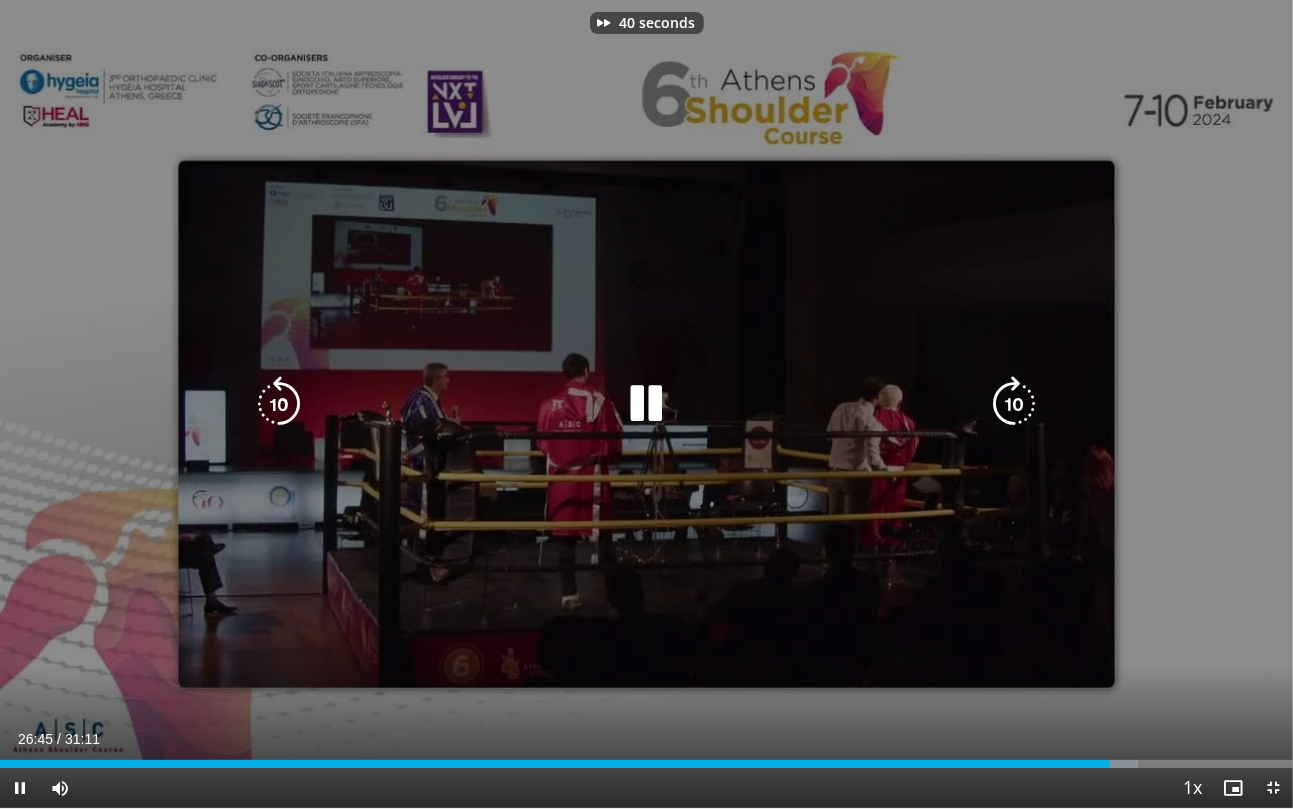 click at bounding box center (1014, 404) 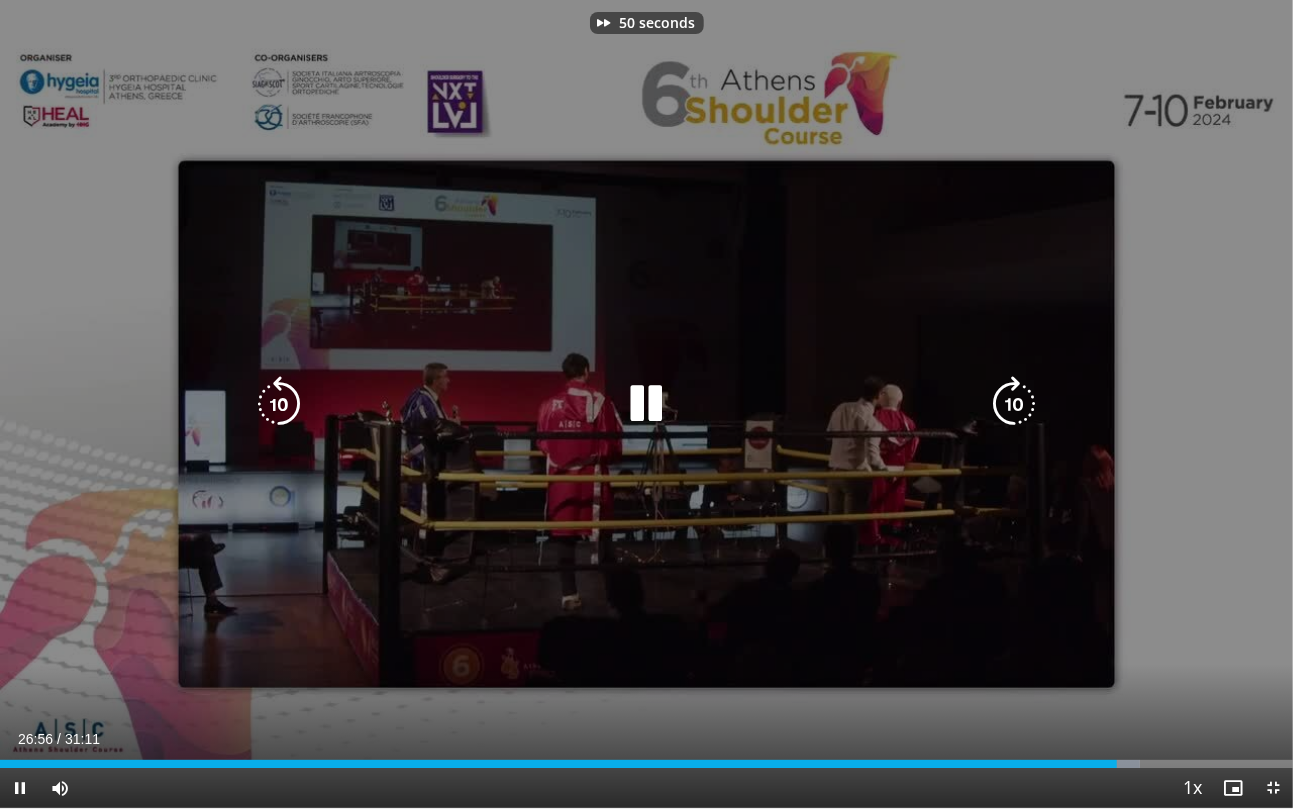 click at bounding box center [1014, 404] 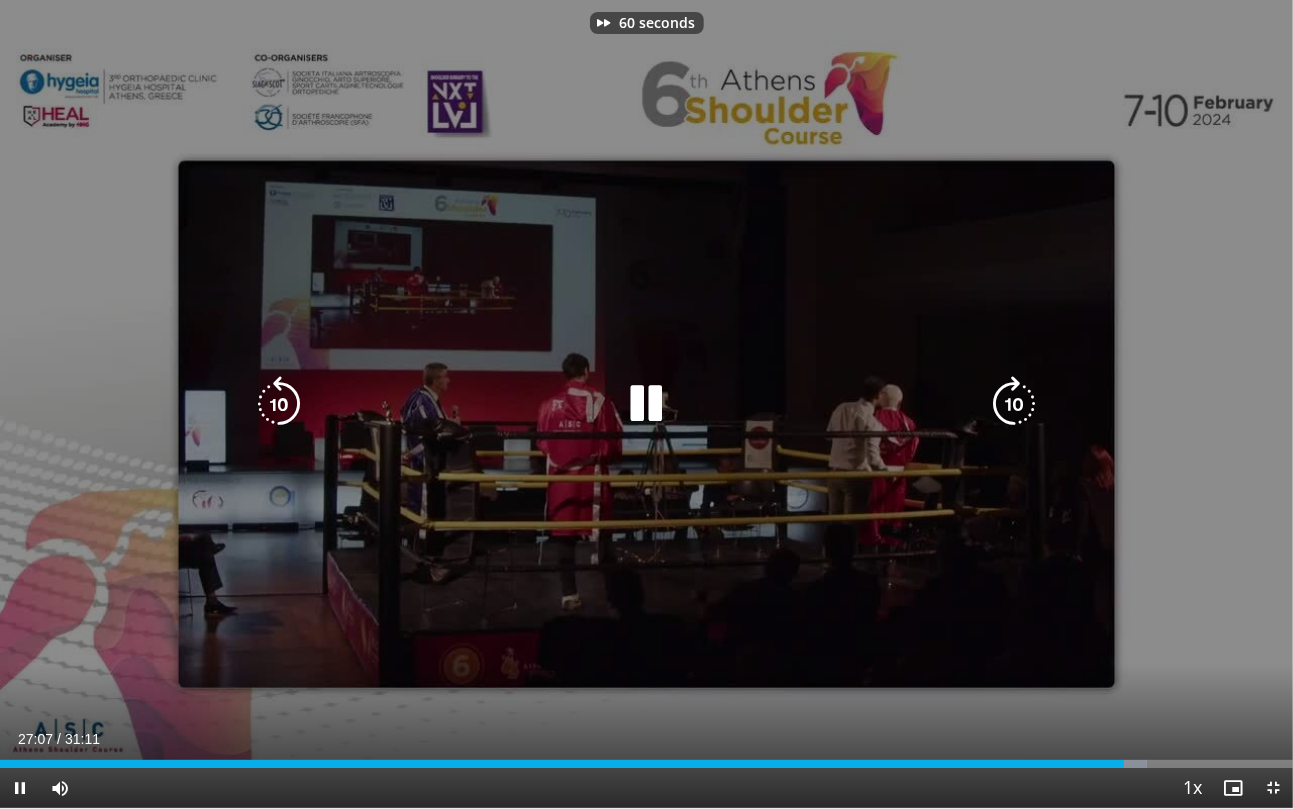 click at bounding box center [1014, 404] 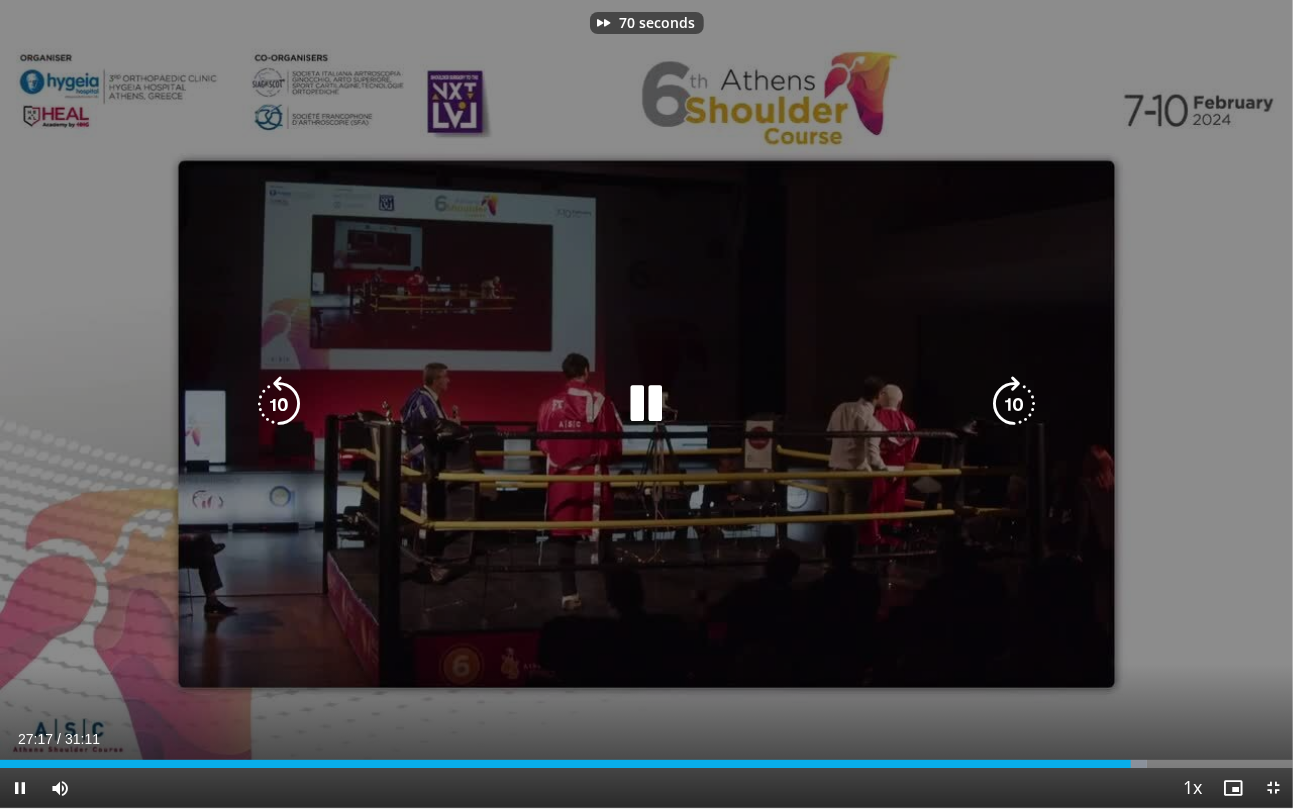 click at bounding box center (1014, 404) 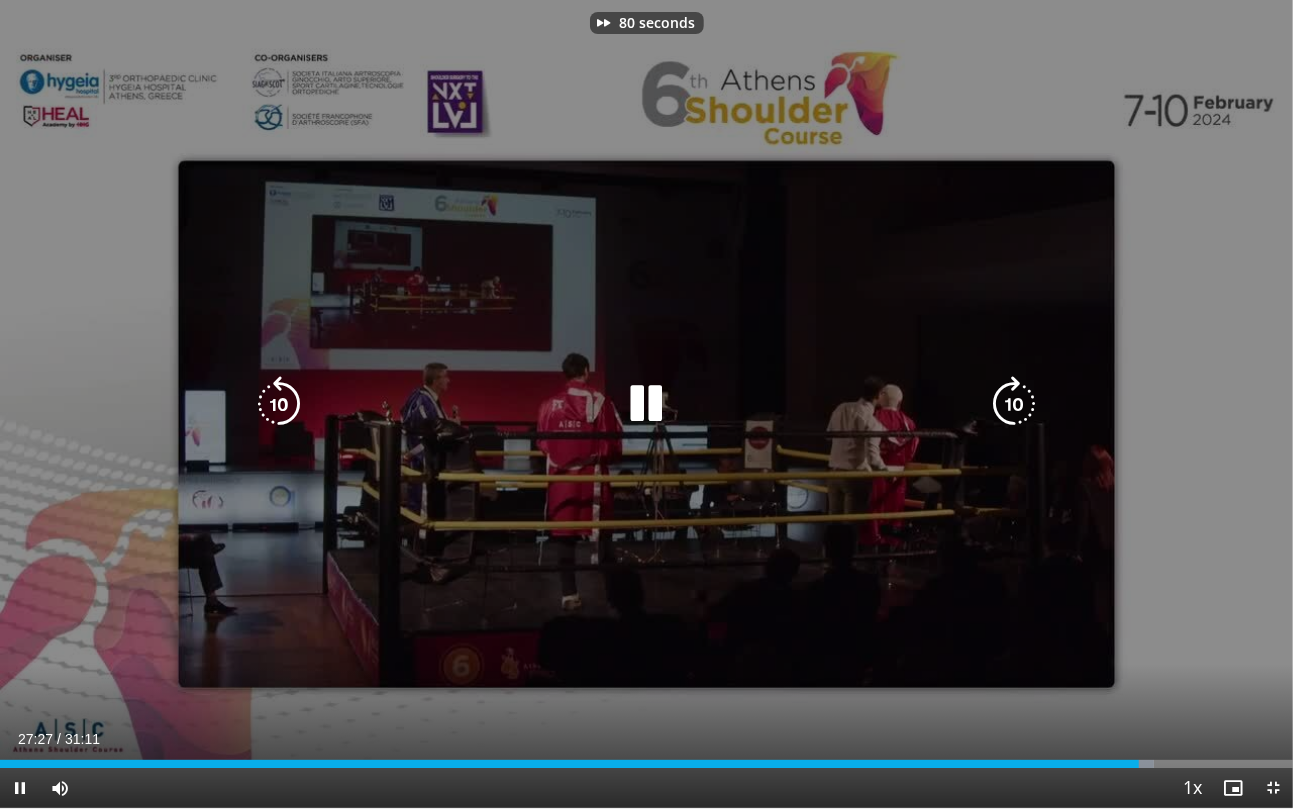 click at bounding box center (1014, 404) 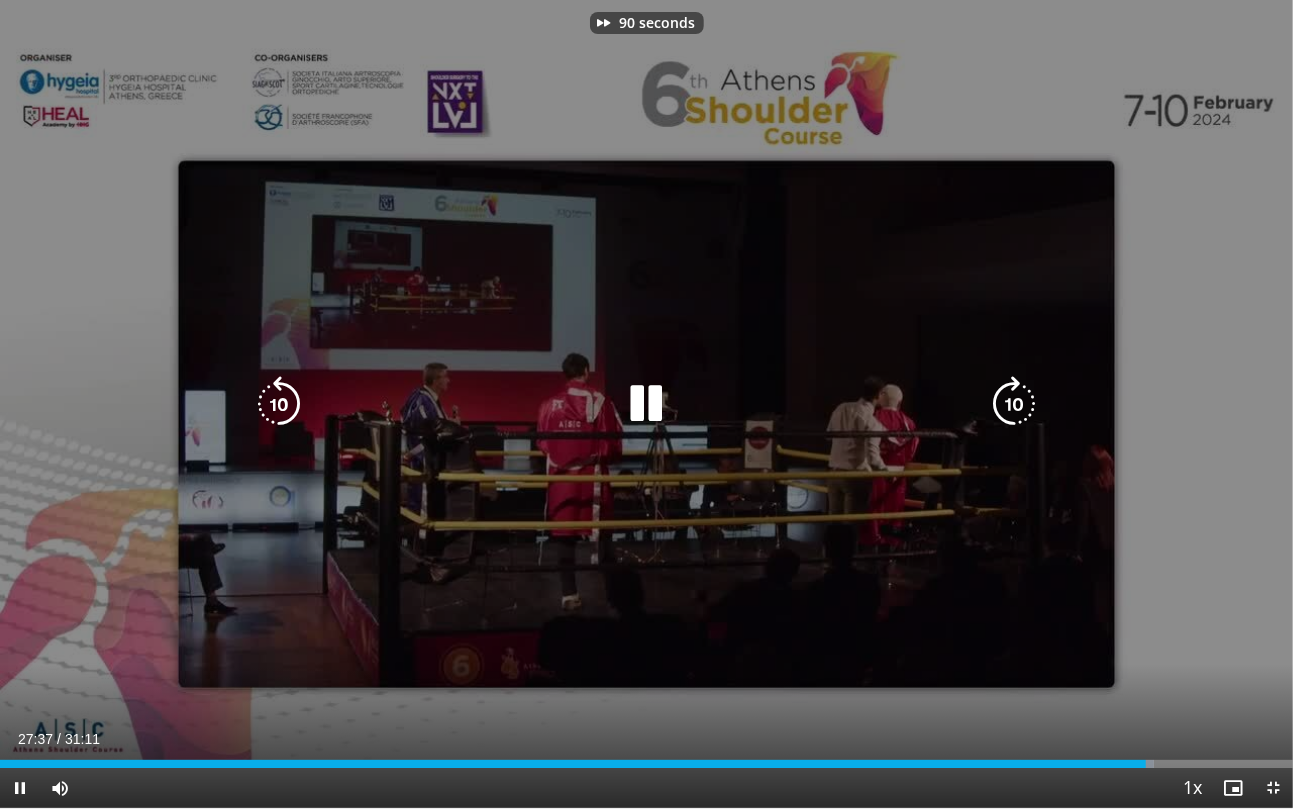 click at bounding box center (1014, 404) 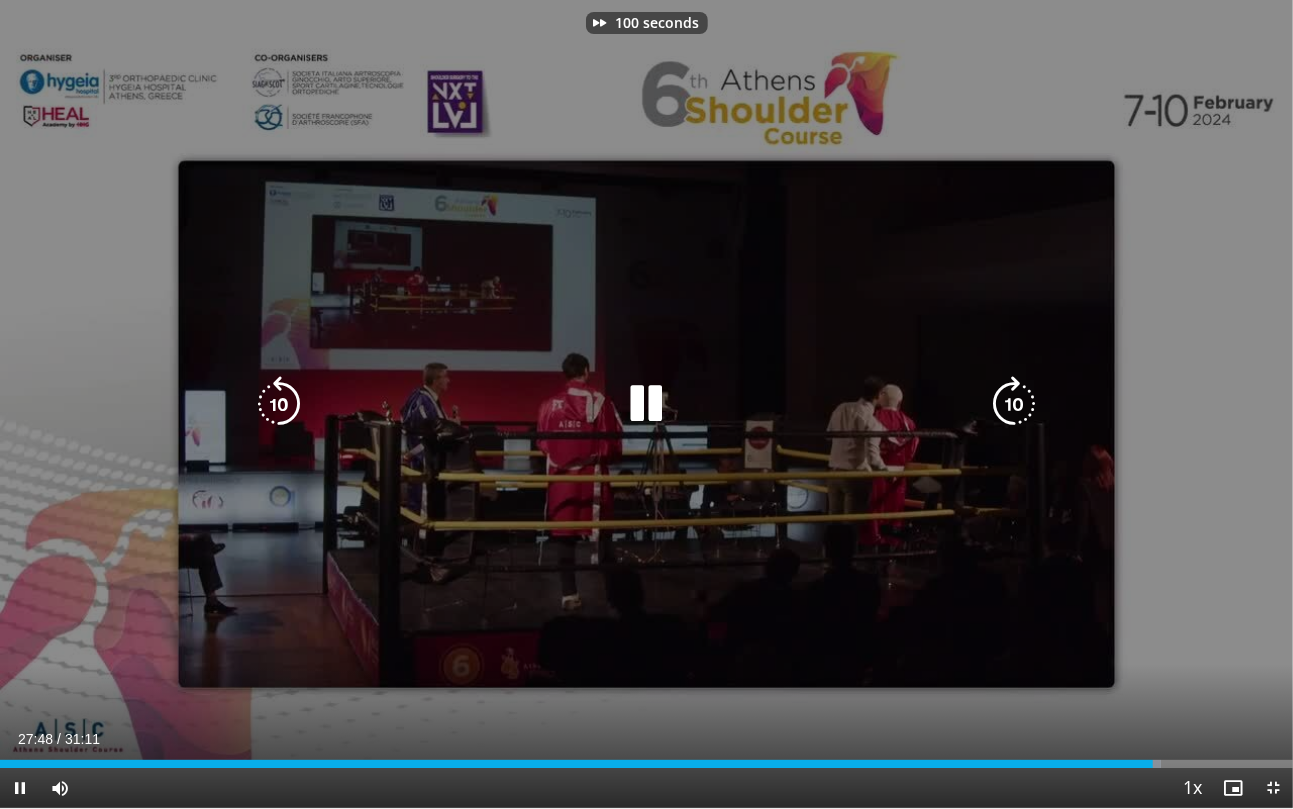 click at bounding box center [1014, 404] 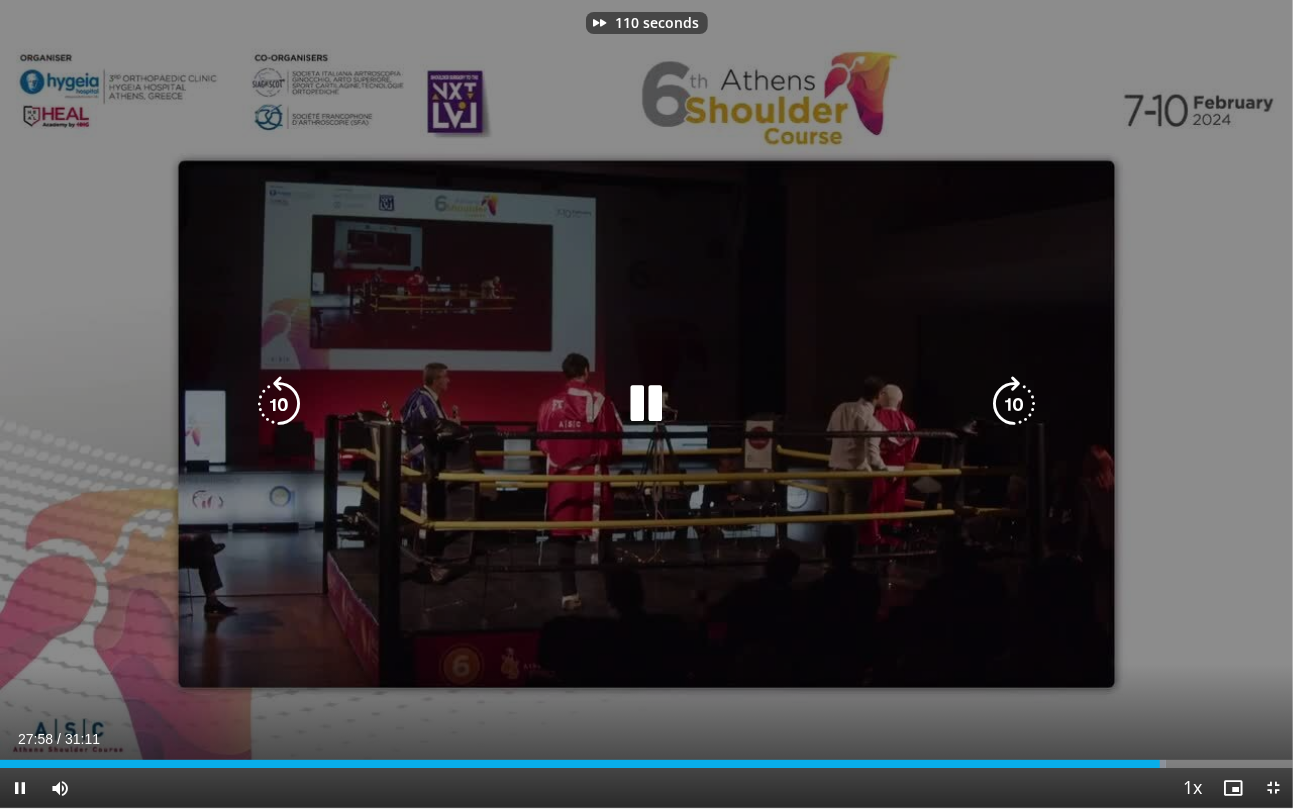 click at bounding box center (1014, 404) 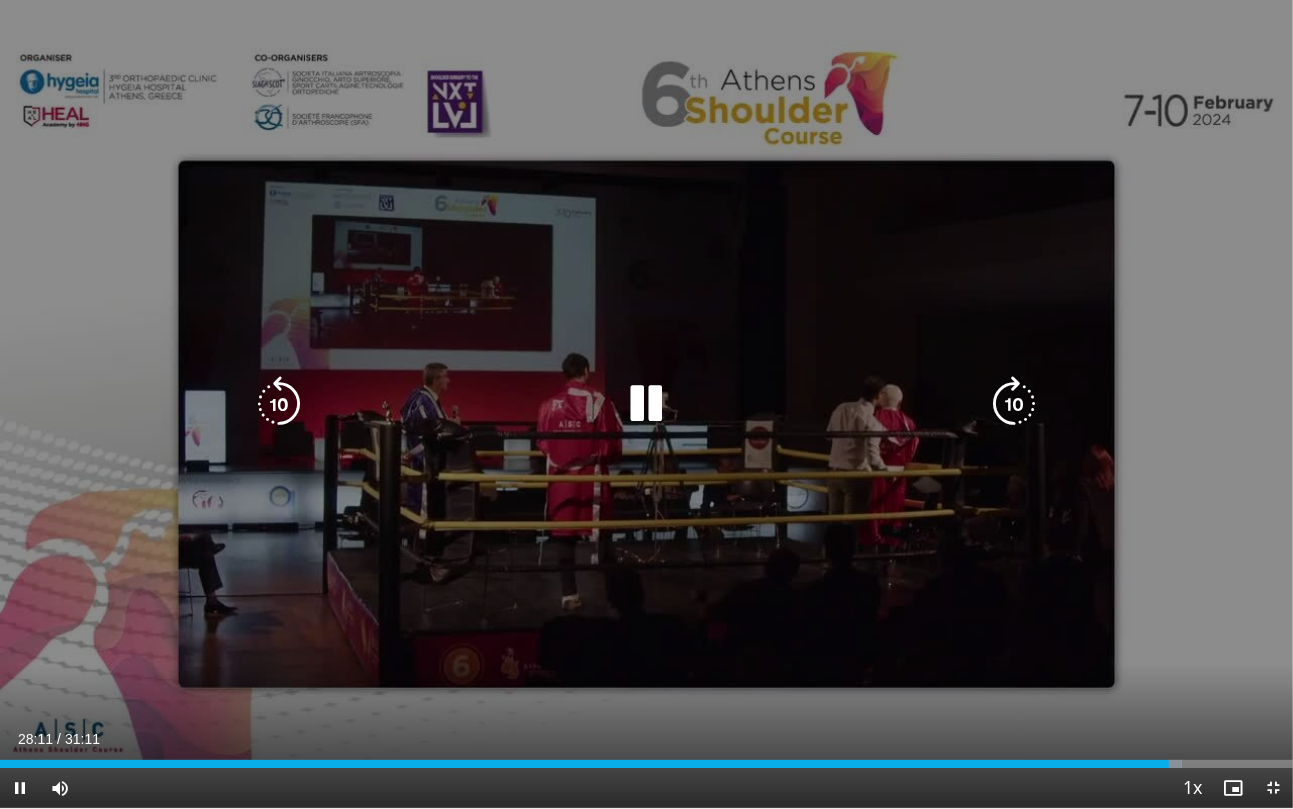 click at bounding box center [1014, 404] 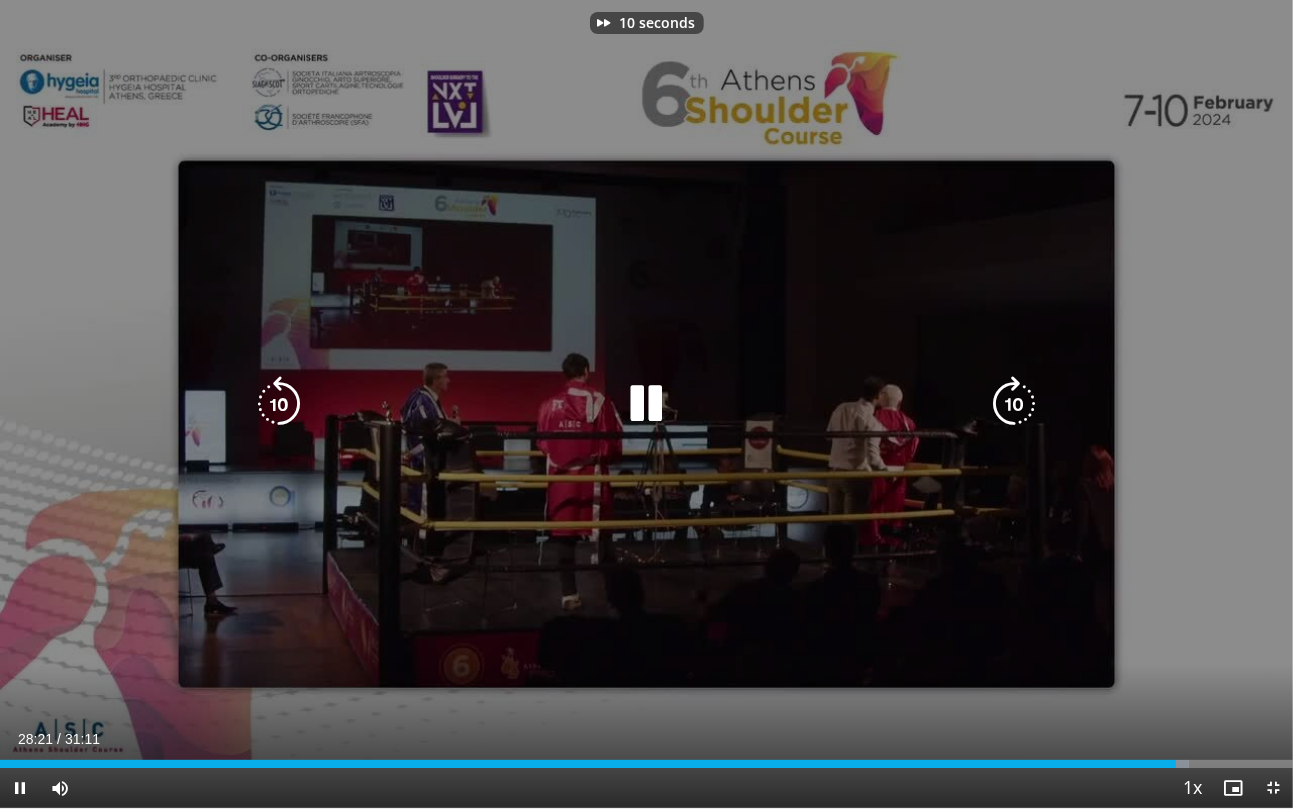 click at bounding box center [1014, 404] 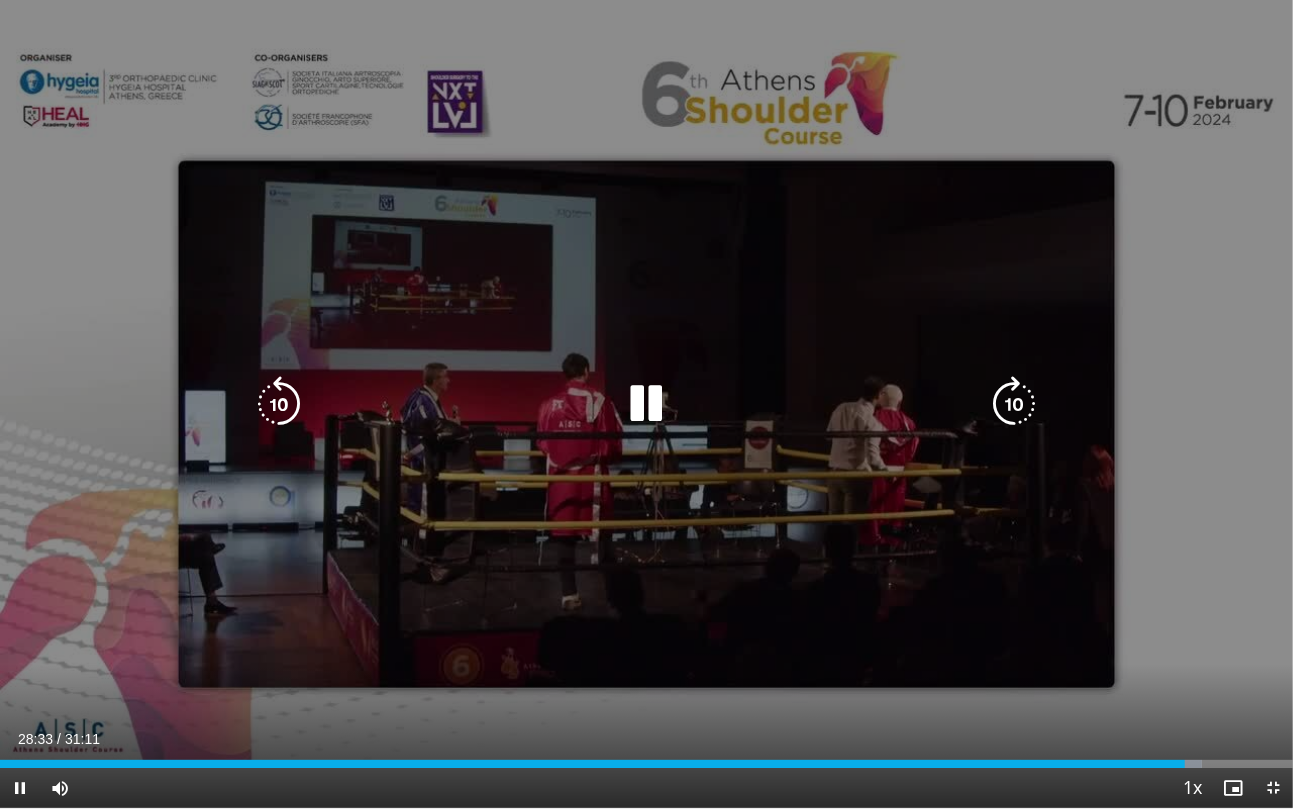click at bounding box center (1014, 404) 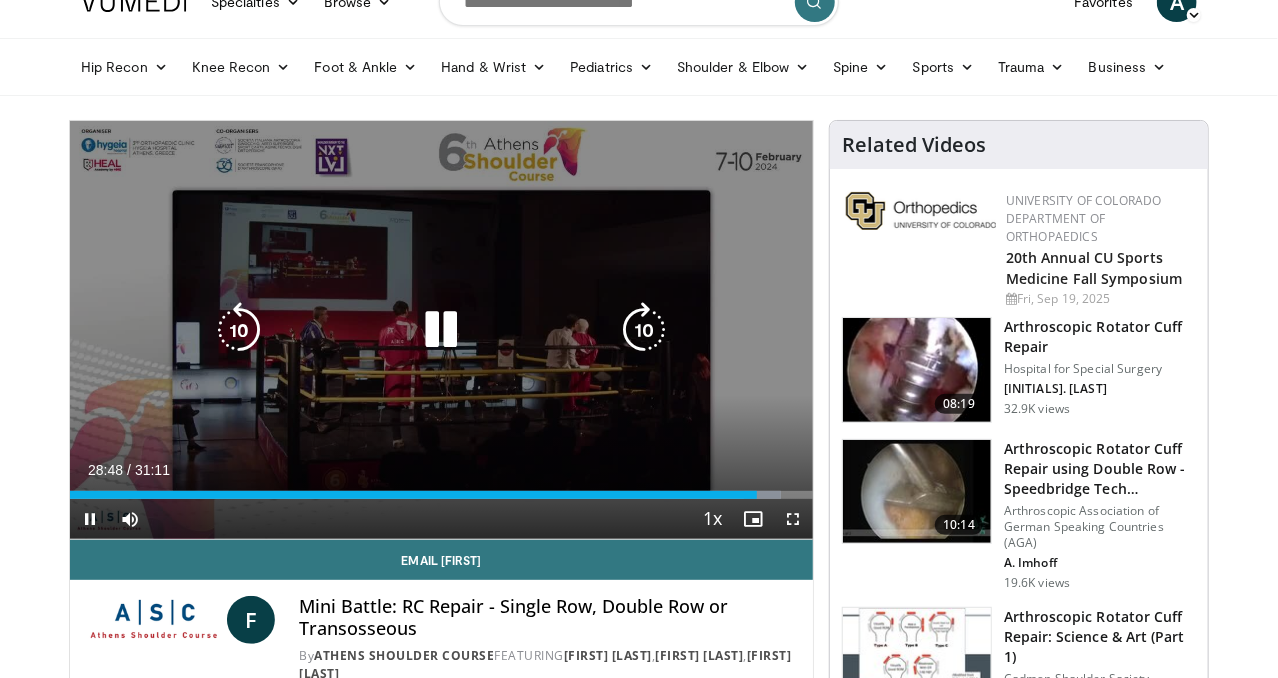 click at bounding box center [441, 330] 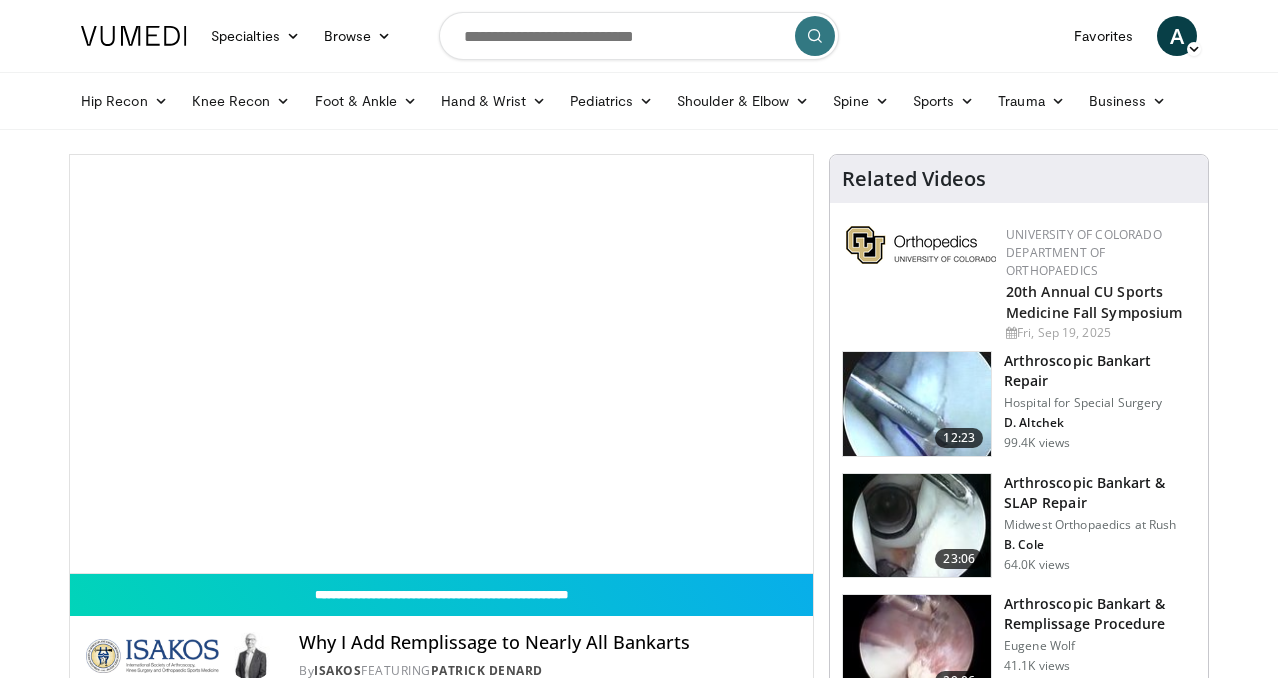 scroll, scrollTop: 0, scrollLeft: 0, axis: both 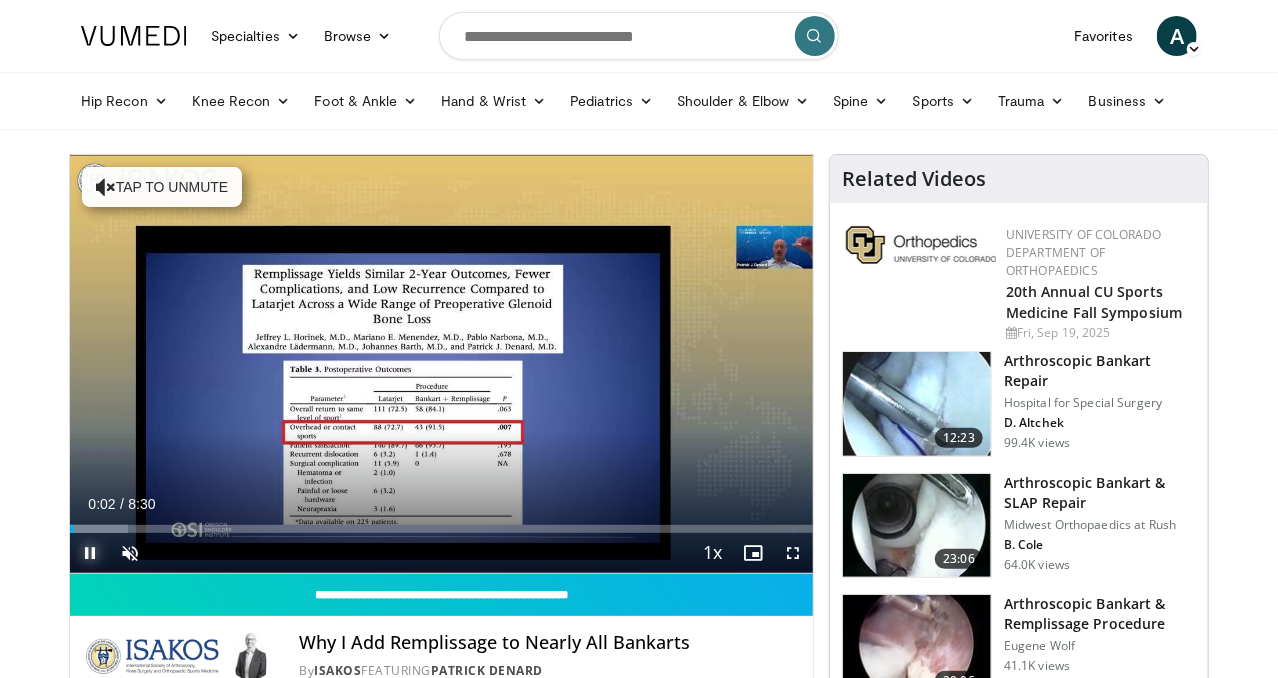 click at bounding box center [90, 553] 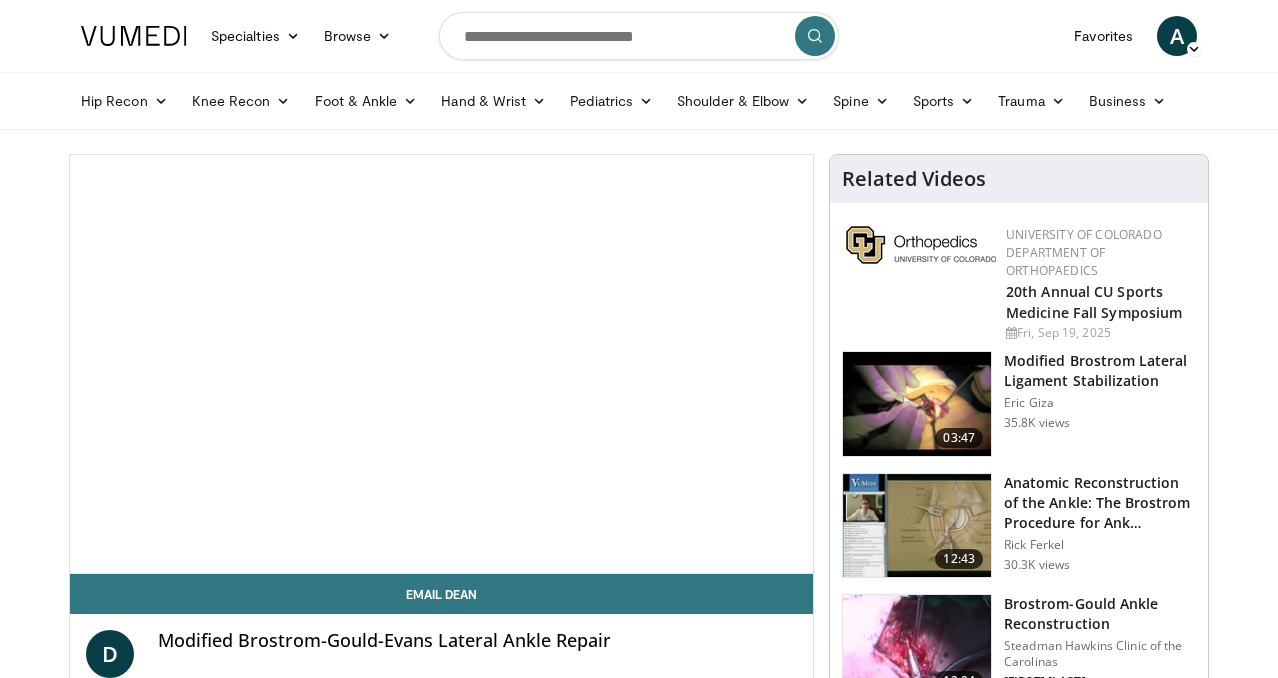 scroll, scrollTop: 0, scrollLeft: 0, axis: both 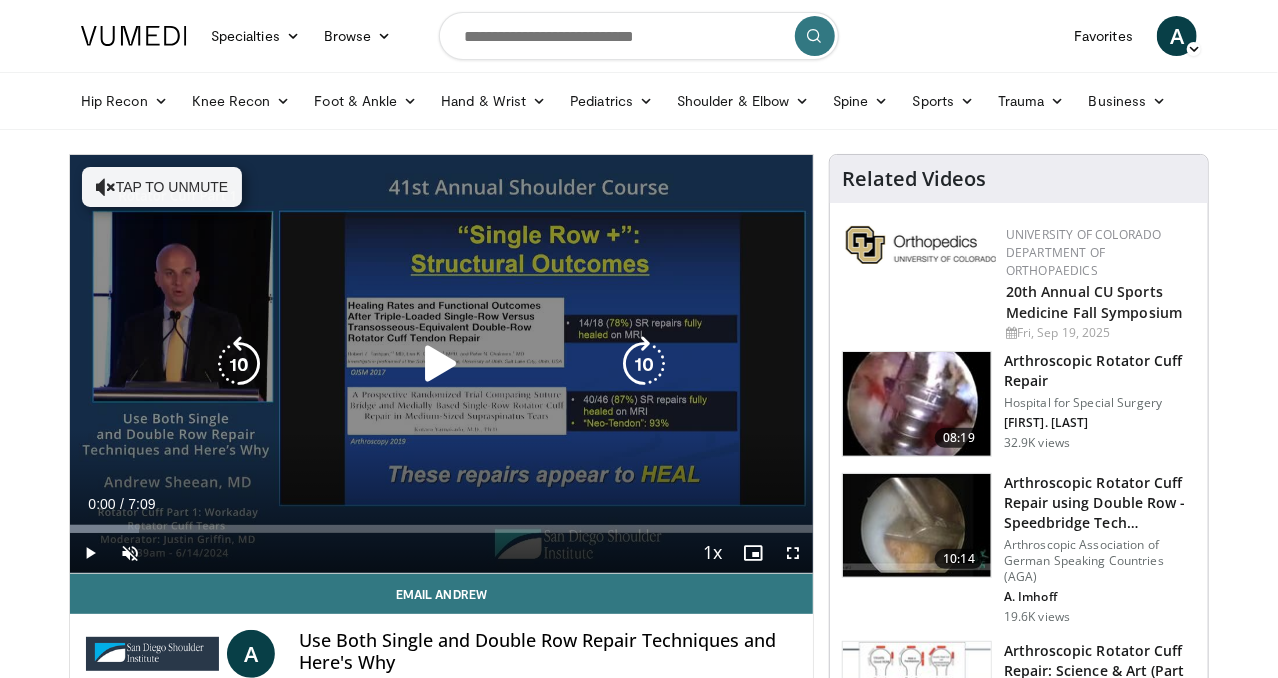 click on "Tap to unmute" at bounding box center (162, 187) 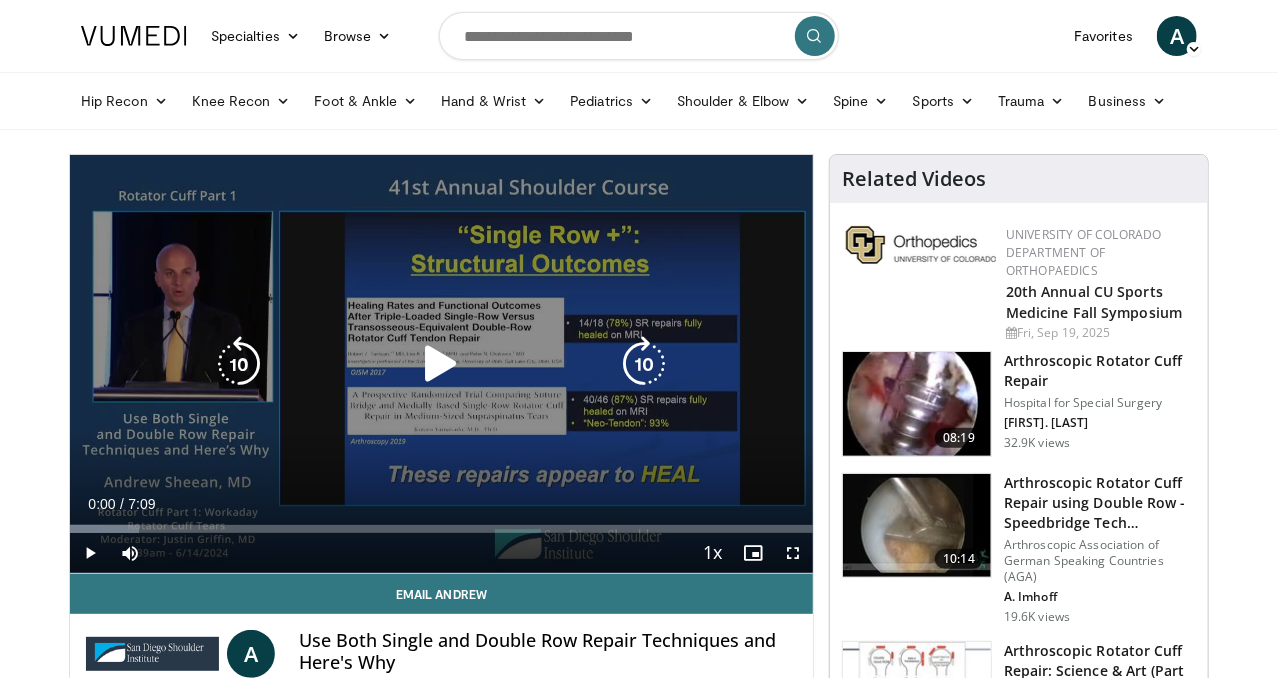 click at bounding box center (441, 364) 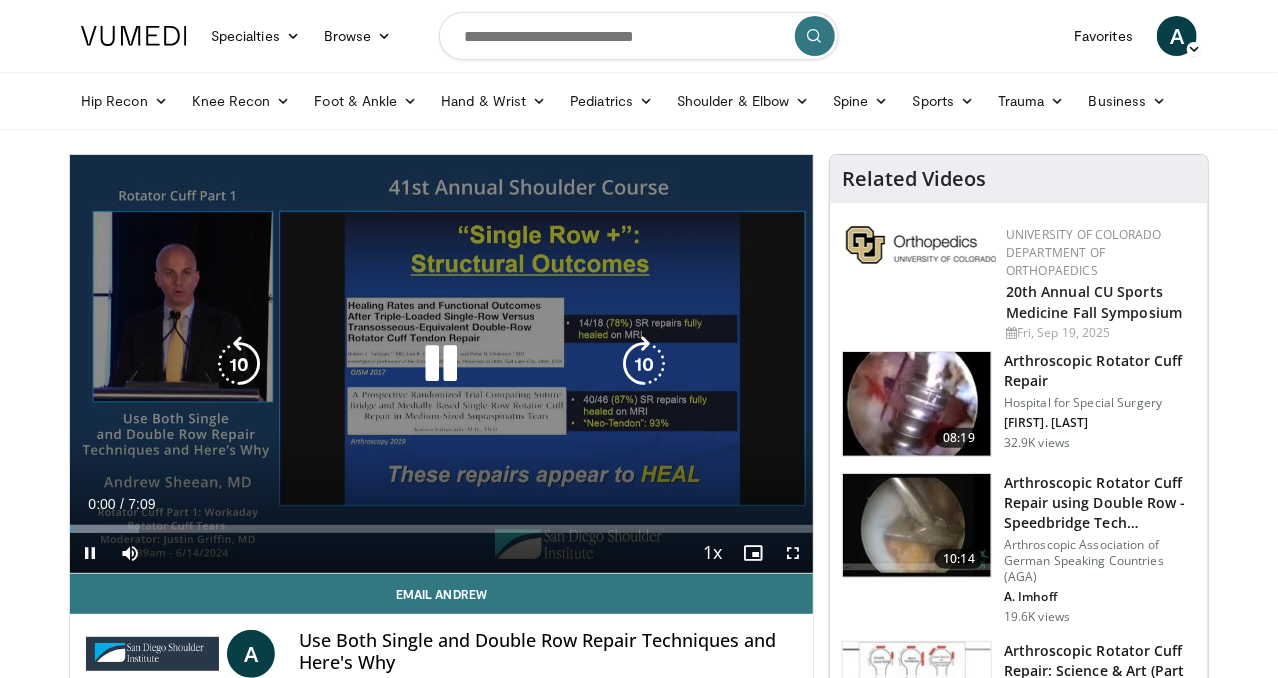 type 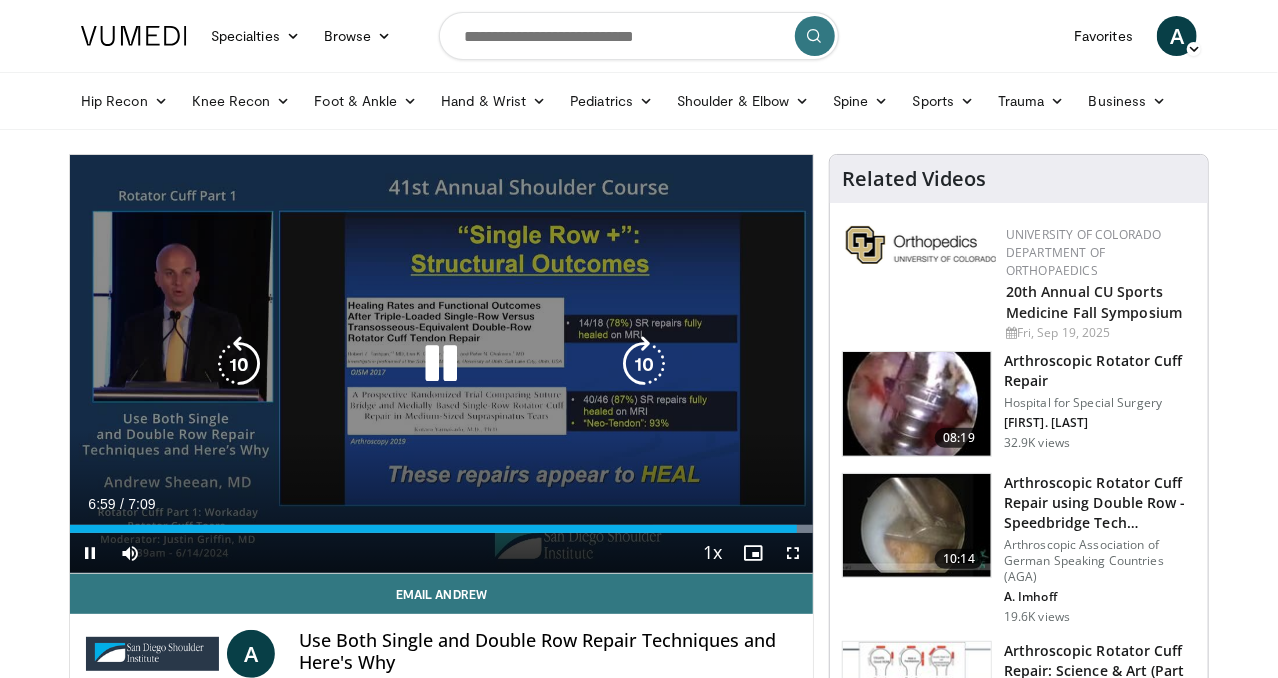 click at bounding box center (441, 364) 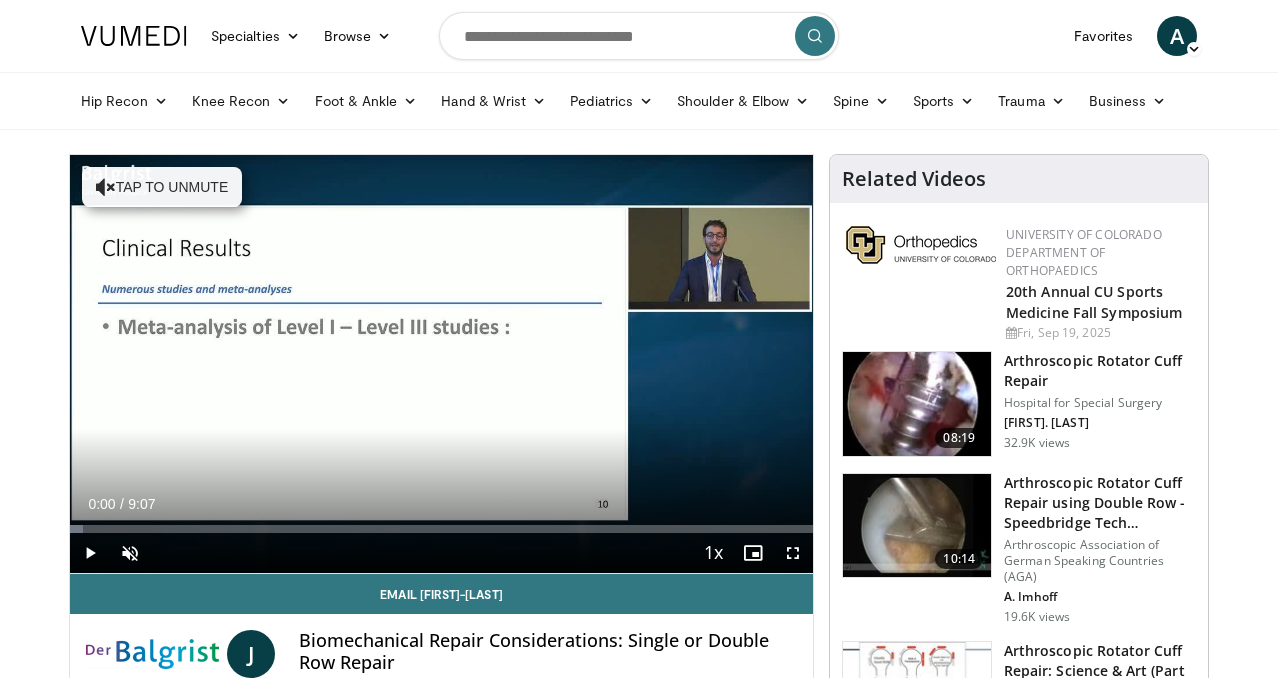 scroll, scrollTop: 0, scrollLeft: 0, axis: both 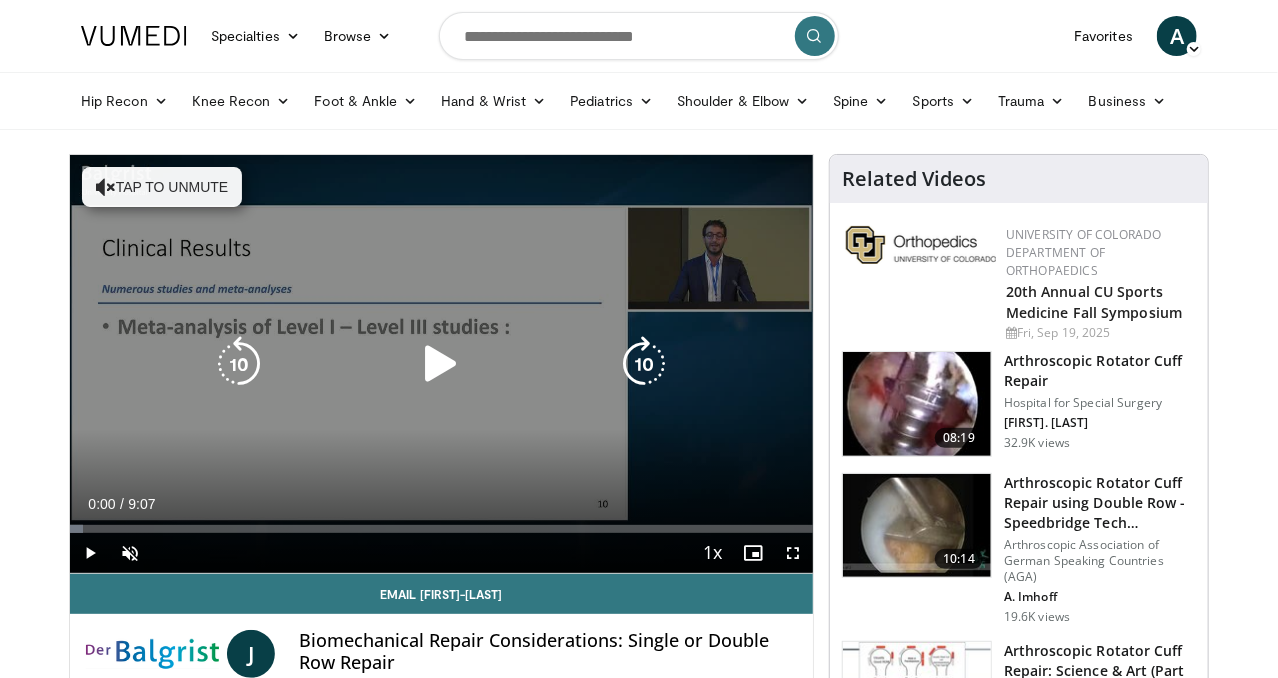 click at bounding box center (441, 364) 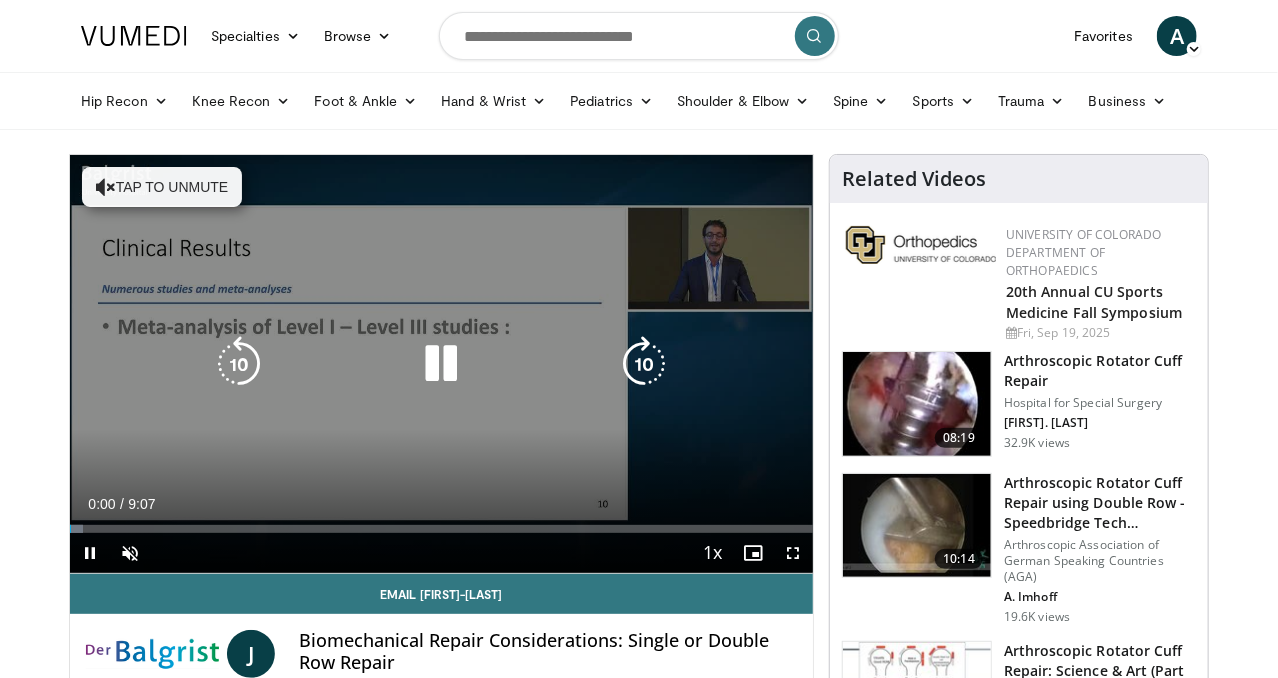 type 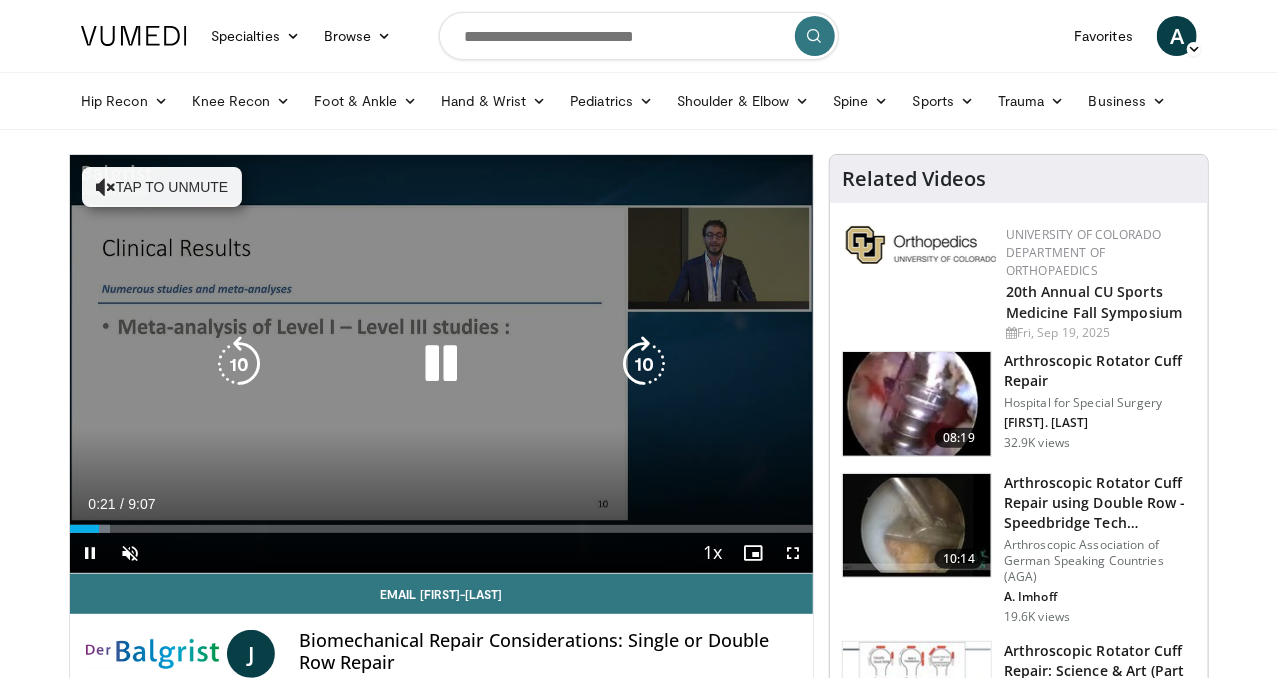 click on "Tap to unmute" at bounding box center (162, 187) 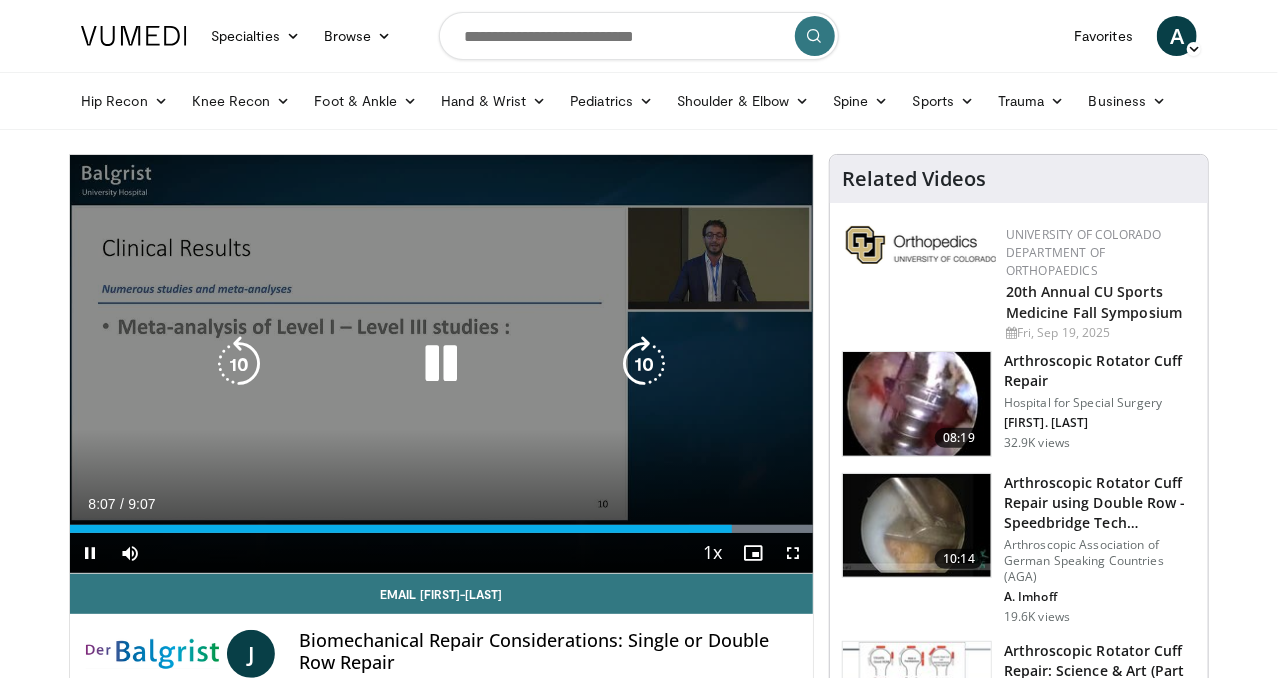click at bounding box center (441, 364) 